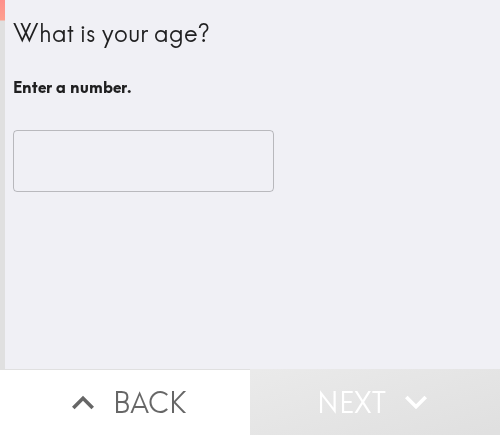 scroll, scrollTop: 0, scrollLeft: 0, axis: both 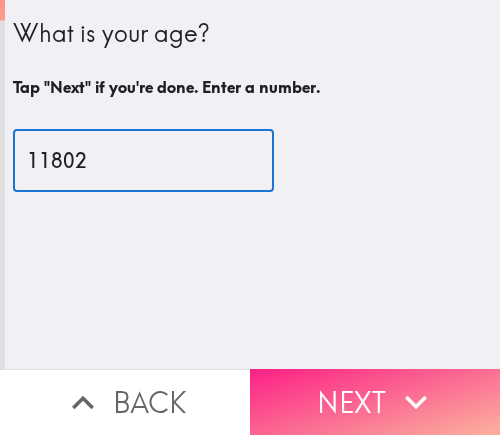 type on "11802" 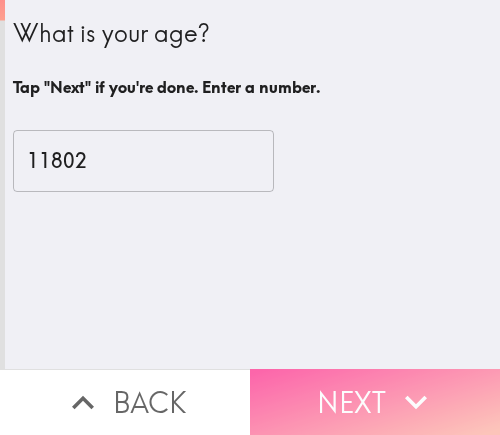 click on "Next" at bounding box center [375, 402] 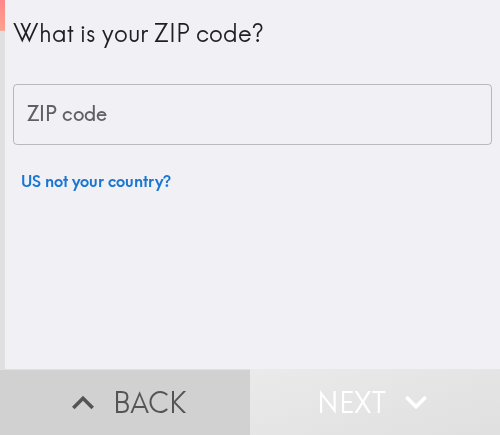 click on "Back" at bounding box center (125, 402) 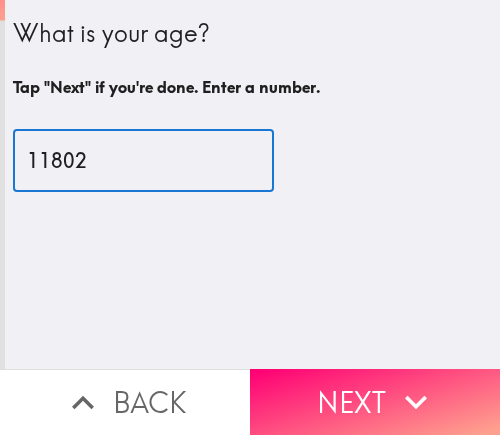 drag, startPoint x: 116, startPoint y: 159, endPoint x: 1, endPoint y: 158, distance: 115.00435 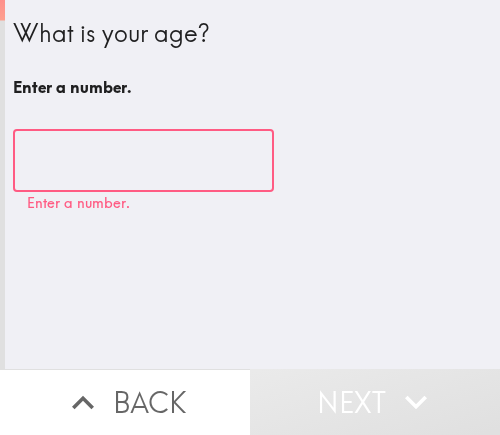 click at bounding box center [143, 161] 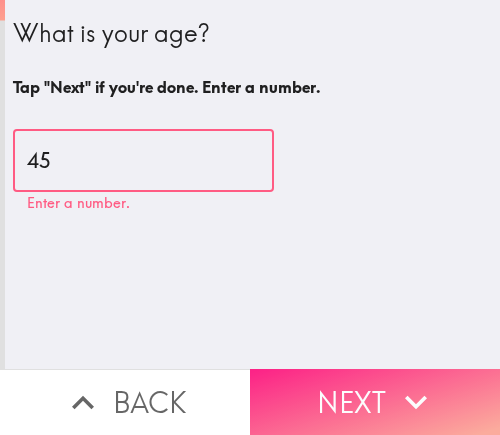 type on "45" 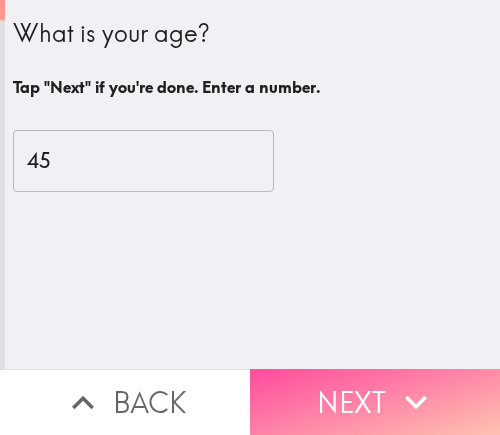 click on "Next" at bounding box center [375, 402] 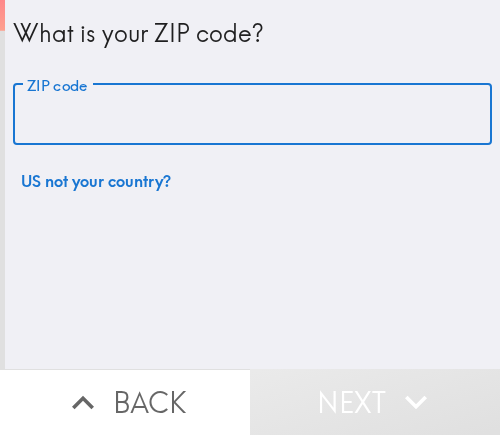 click on "ZIP code" at bounding box center (252, 115) 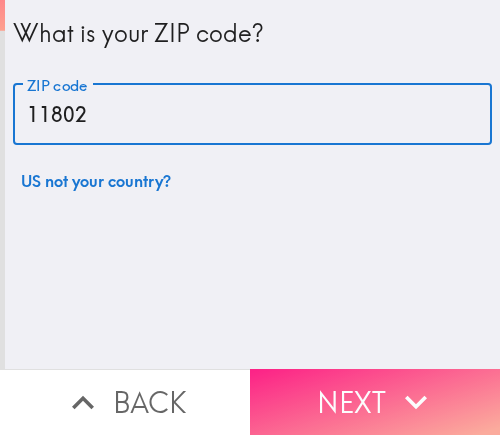 type on "11802" 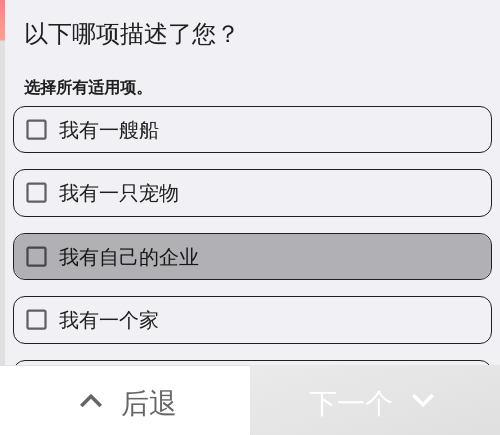 drag, startPoint x: 287, startPoint y: 262, endPoint x: 404, endPoint y: 242, distance: 118.69709 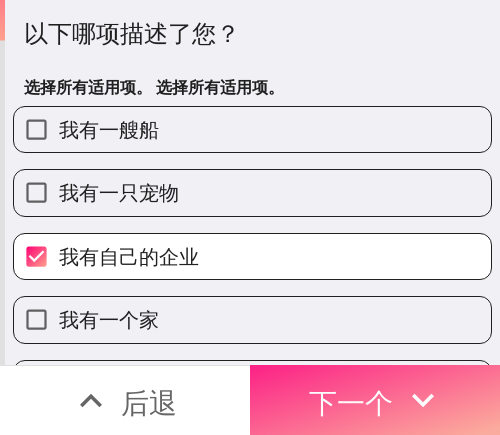 click on "下一个" at bounding box center [351, 402] 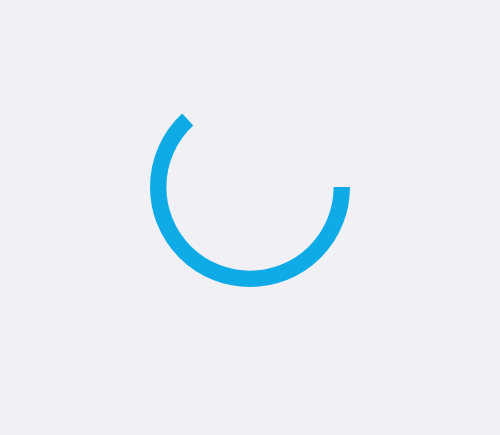 scroll, scrollTop: 0, scrollLeft: 0, axis: both 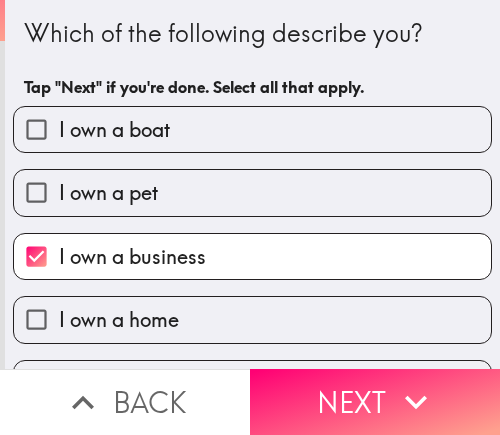 click on "Which of the following describe you?" at bounding box center (252, 34) 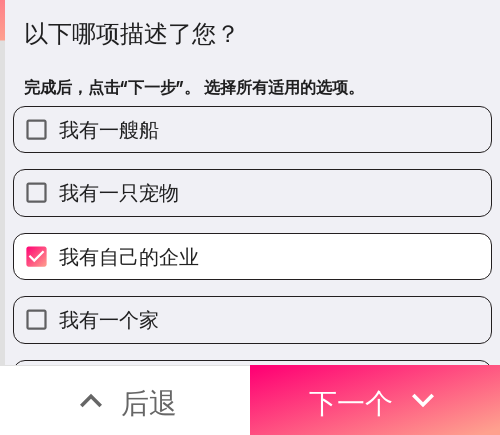 drag, startPoint x: 348, startPoint y: 42, endPoint x: 115, endPoint y: 65, distance: 234.13245 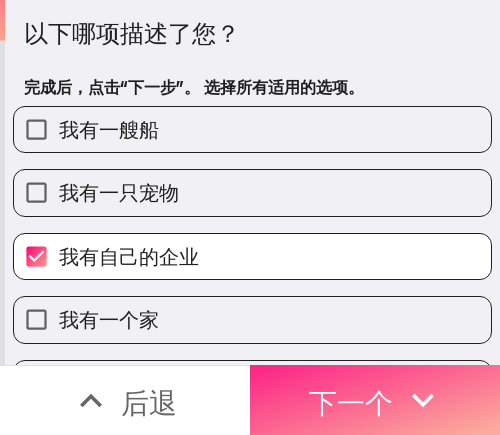 click on "下一个" at bounding box center [351, 402] 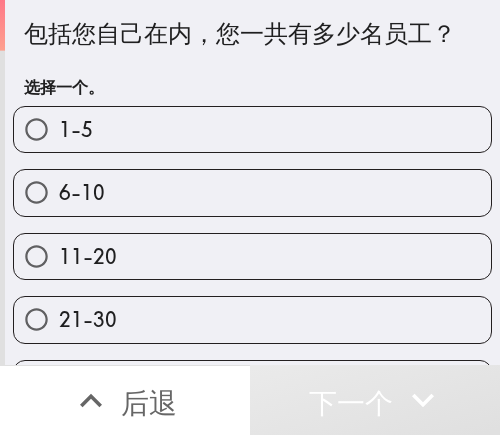 drag, startPoint x: 400, startPoint y: 42, endPoint x: 133, endPoint y: 80, distance: 269.69055 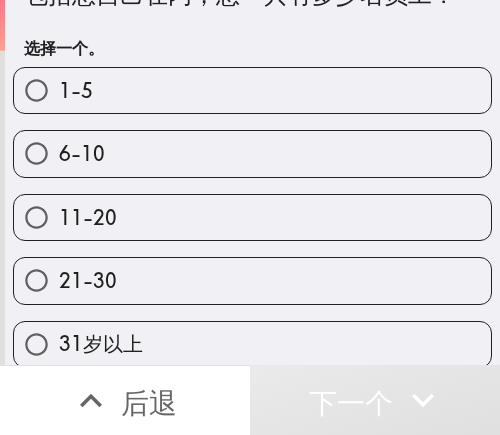 scroll, scrollTop: 59, scrollLeft: 0, axis: vertical 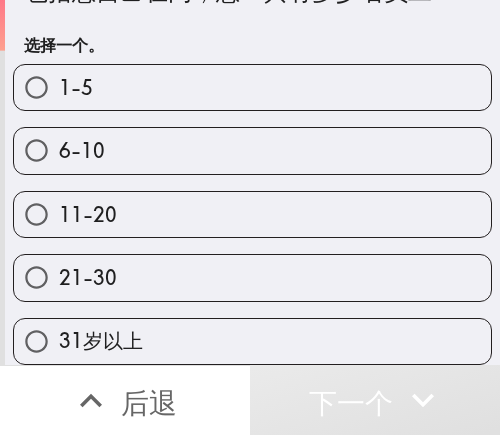 drag, startPoint x: 207, startPoint y: 212, endPoint x: 389, endPoint y: 217, distance: 182.06866 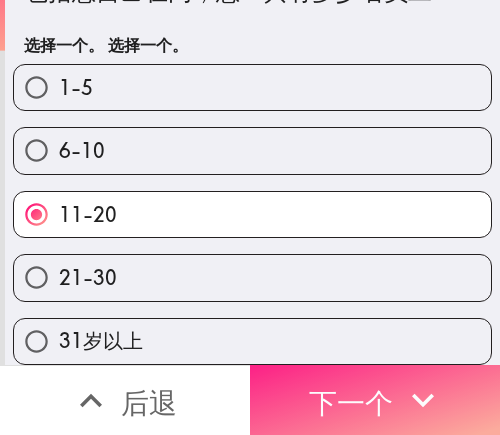 click on "下一个" at bounding box center (351, 402) 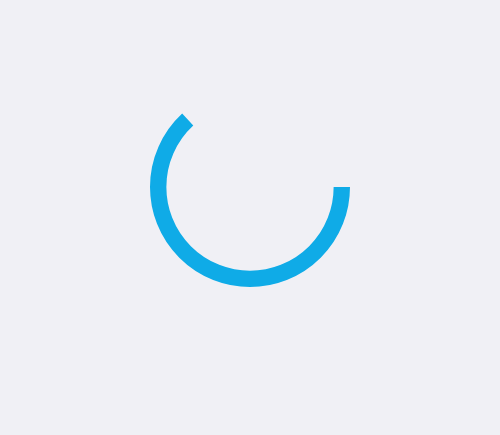 scroll, scrollTop: 0, scrollLeft: 0, axis: both 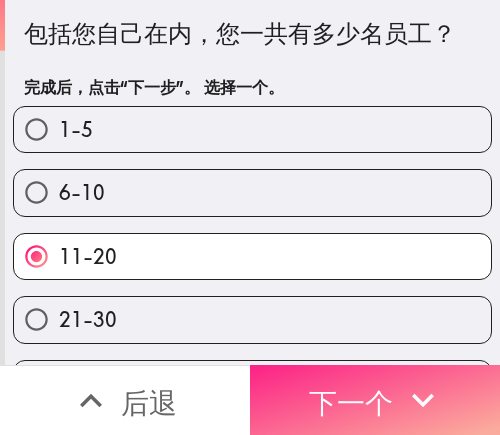click on "下一个" at bounding box center [351, 402] 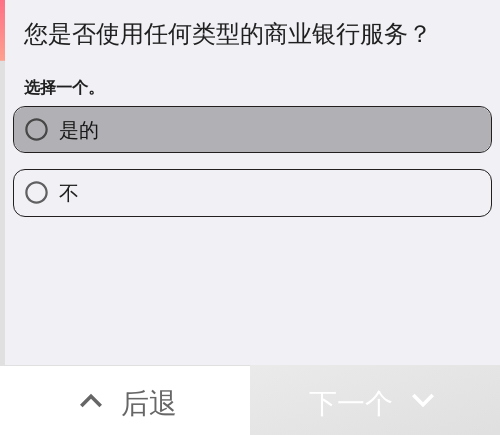 click on "是的" at bounding box center [252, 129] 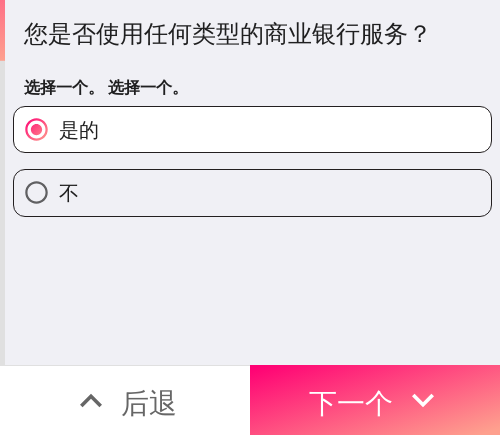 click on "您是否使用任何类型的商业银行服务？ 选择一个。   选择一个。 是的 不" at bounding box center [252, 182] 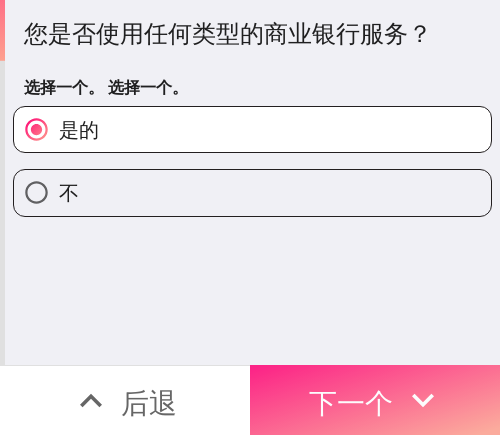 click on "下一个" at bounding box center (351, 402) 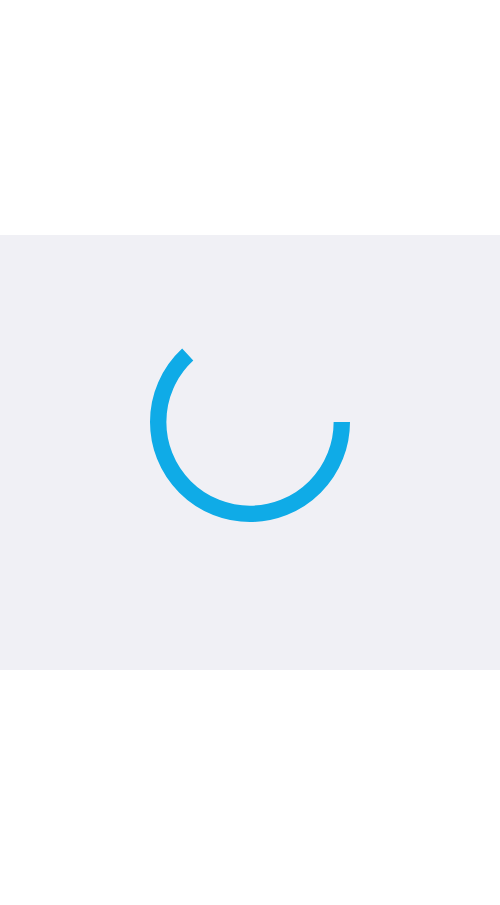 scroll, scrollTop: 0, scrollLeft: 0, axis: both 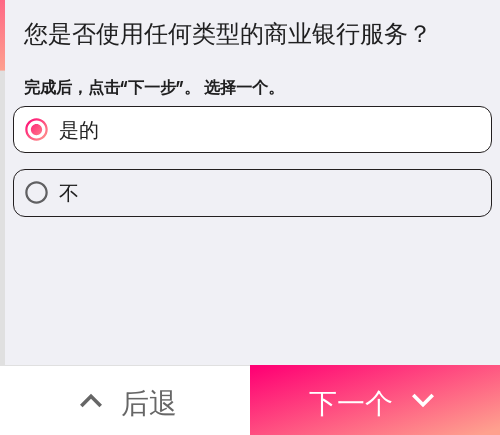 drag, startPoint x: 367, startPoint y: 380, endPoint x: 484, endPoint y: 380, distance: 117 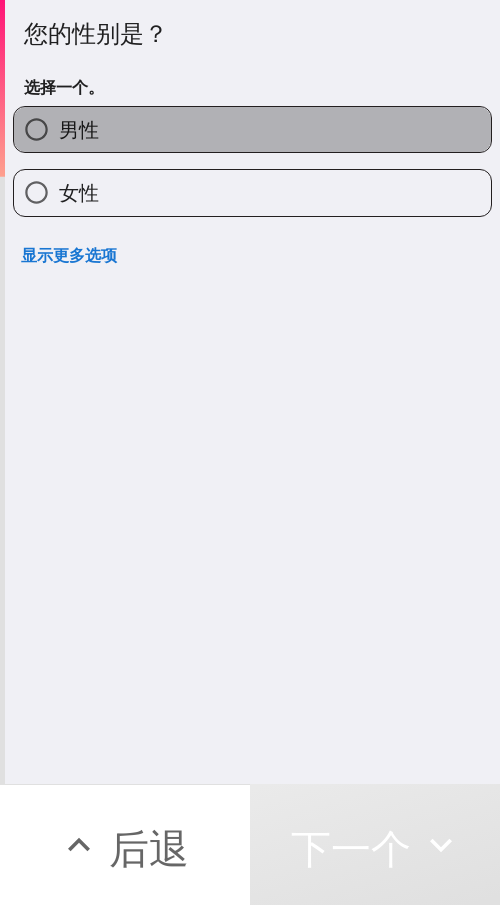 click on "男性" at bounding box center [252, 129] 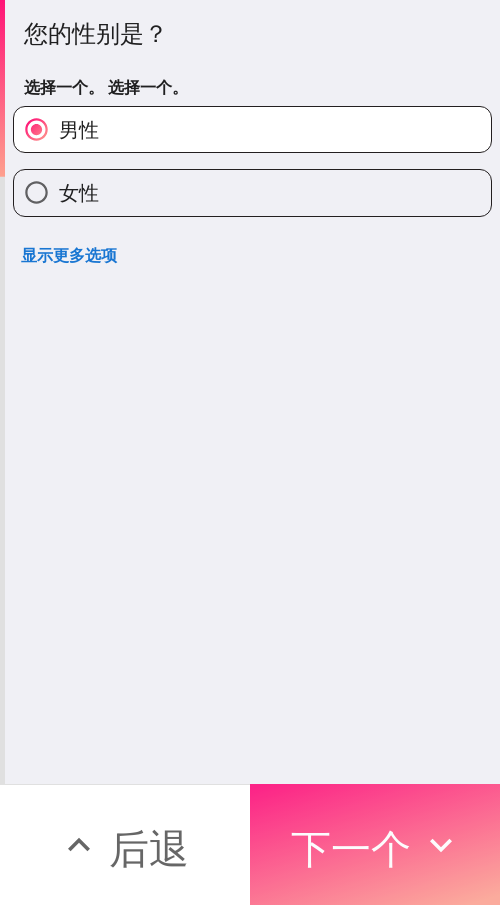 click on "下一个" at bounding box center [351, 848] 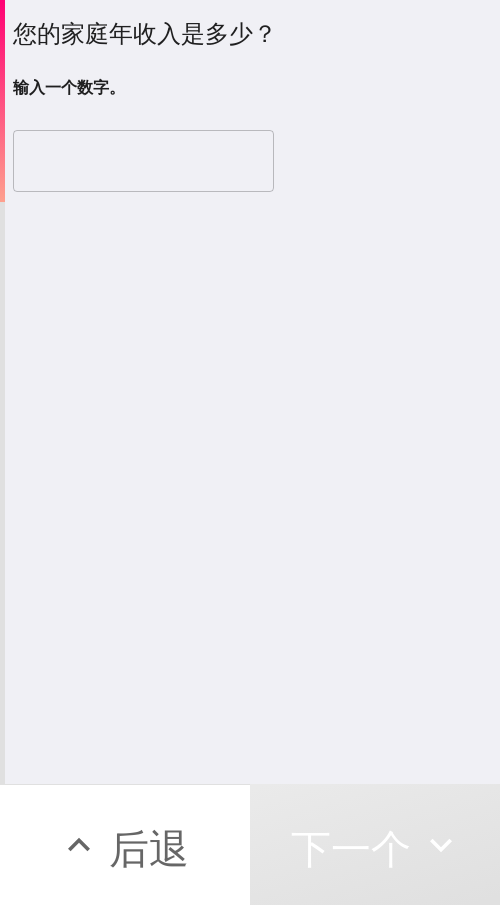 click at bounding box center (143, 161) 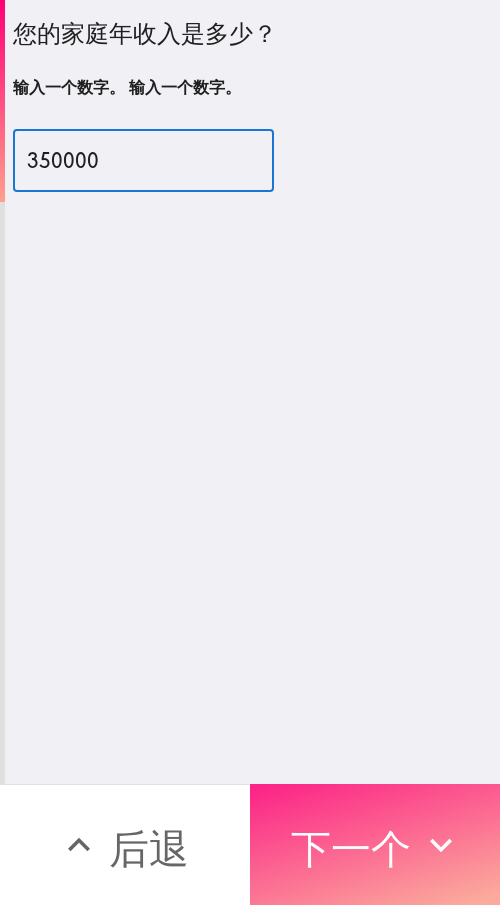 type on "350000" 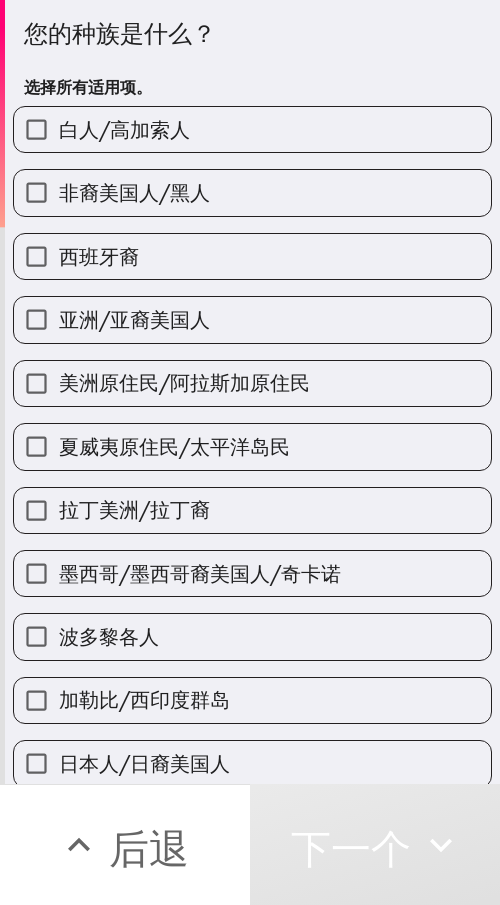 drag, startPoint x: 313, startPoint y: 137, endPoint x: 454, endPoint y: 137, distance: 141 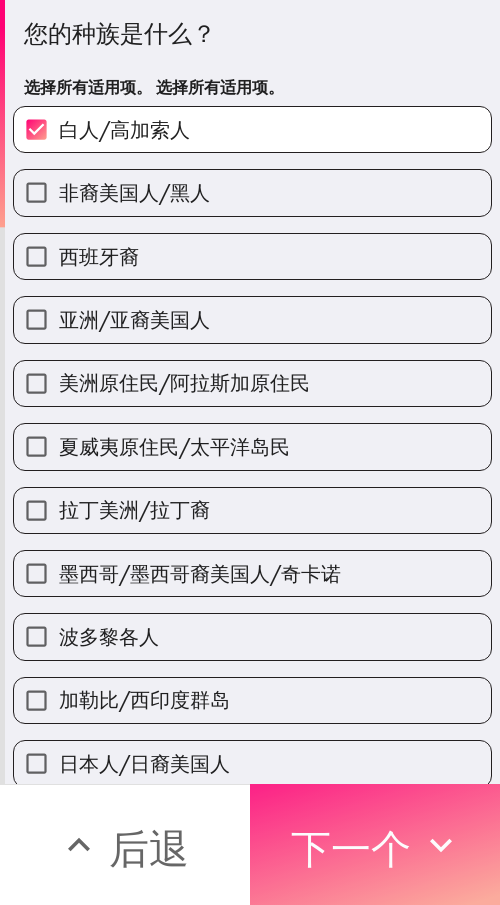 drag, startPoint x: 336, startPoint y: 837, endPoint x: 380, endPoint y: 830, distance: 44.553337 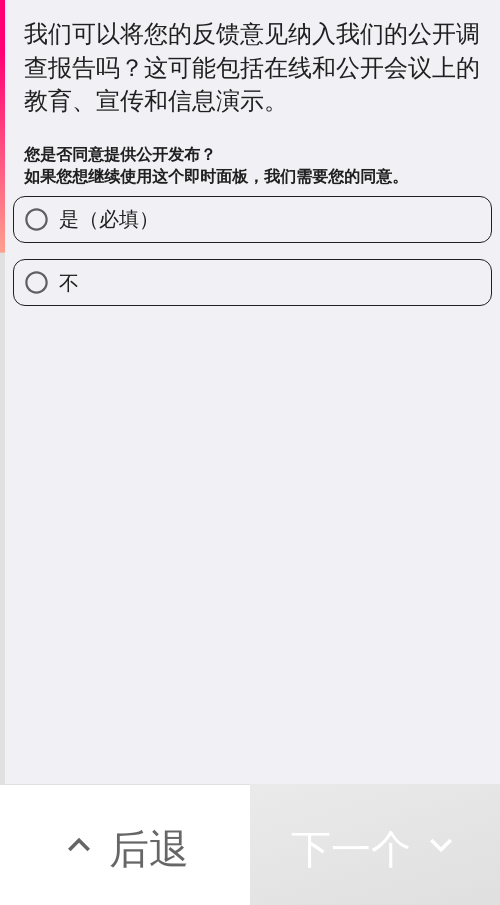 click on "是（必填）" at bounding box center (252, 219) 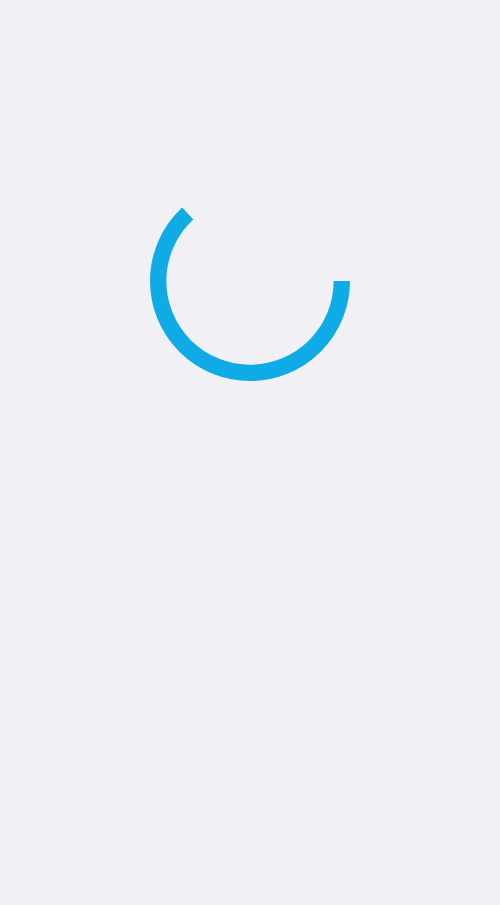 scroll, scrollTop: 0, scrollLeft: 0, axis: both 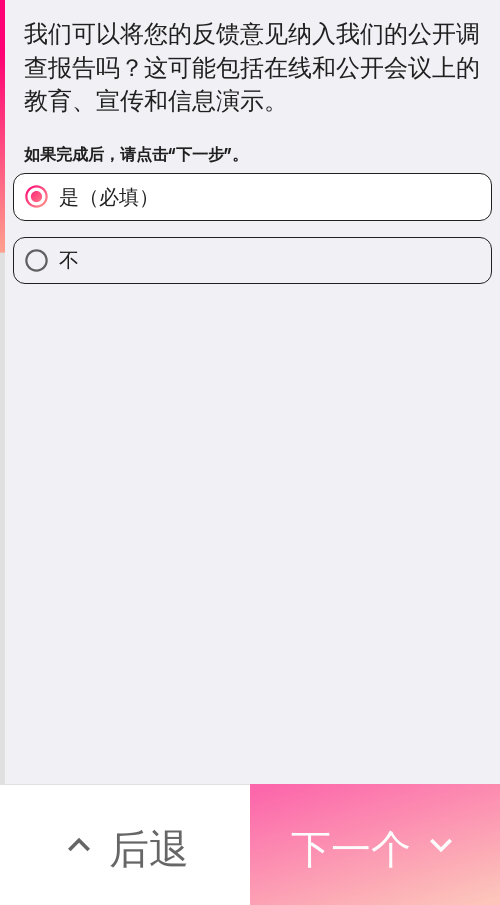 click on "下一个" at bounding box center (351, 845) 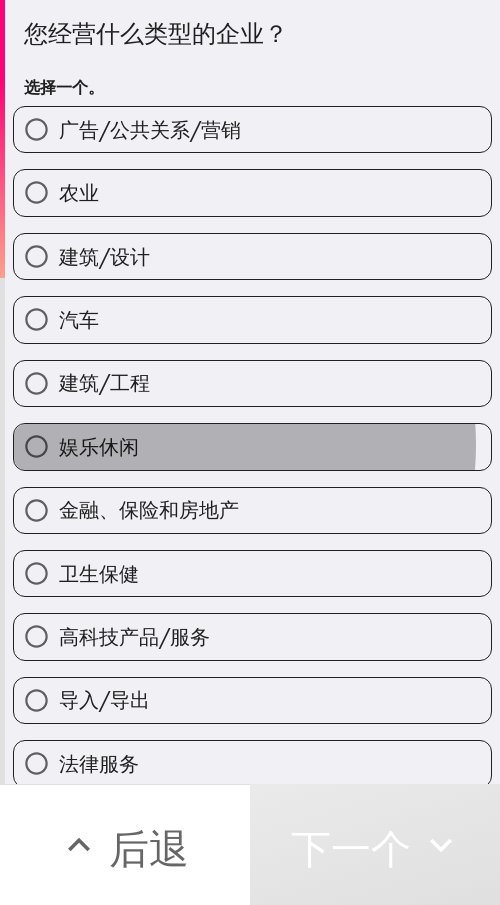 click on "娱乐休闲" at bounding box center (252, 446) 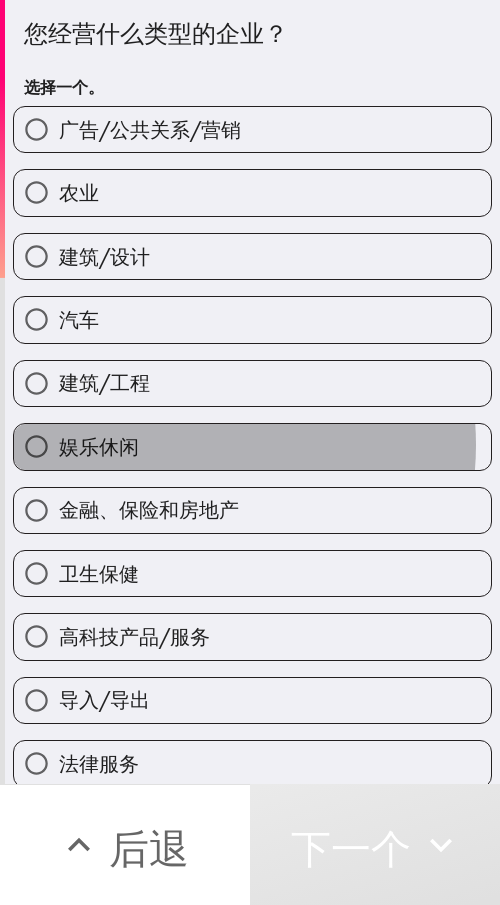 radio on "true" 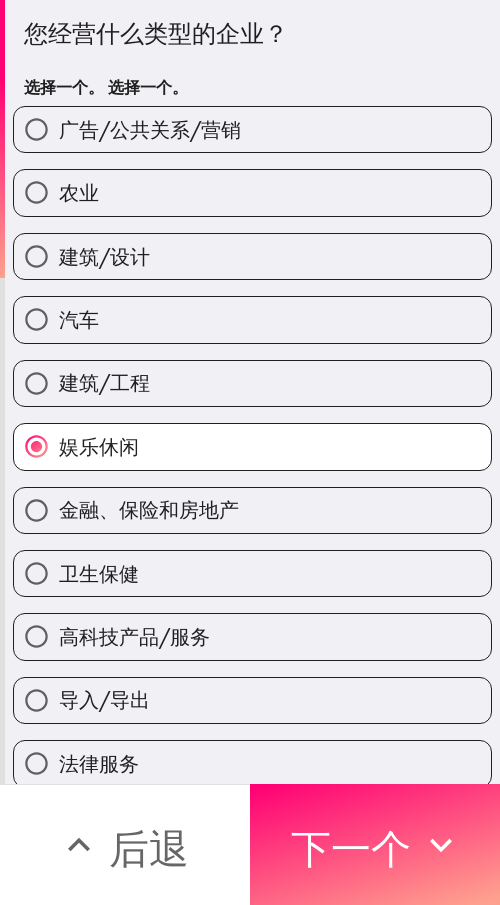 click on "广告/公共关系/营销" at bounding box center (150, 129) 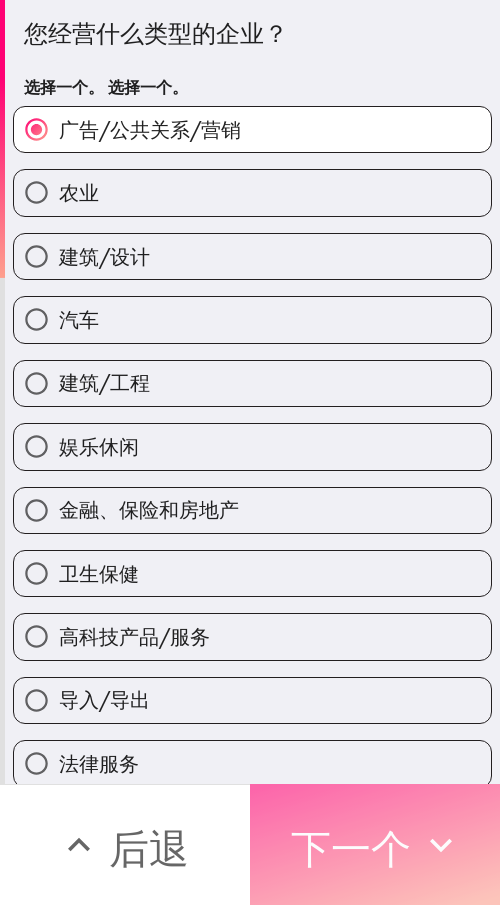 drag, startPoint x: 340, startPoint y: 841, endPoint x: 385, endPoint y: 841, distance: 45 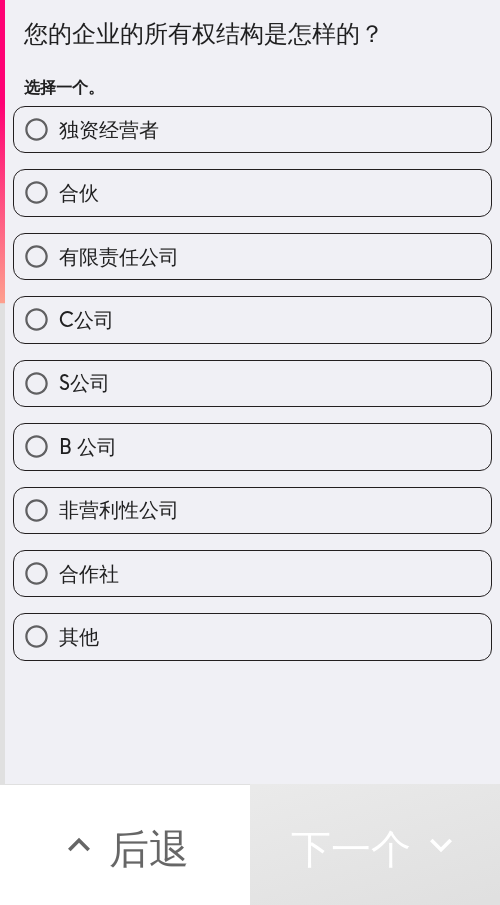 click on "独资经营者" at bounding box center [252, 129] 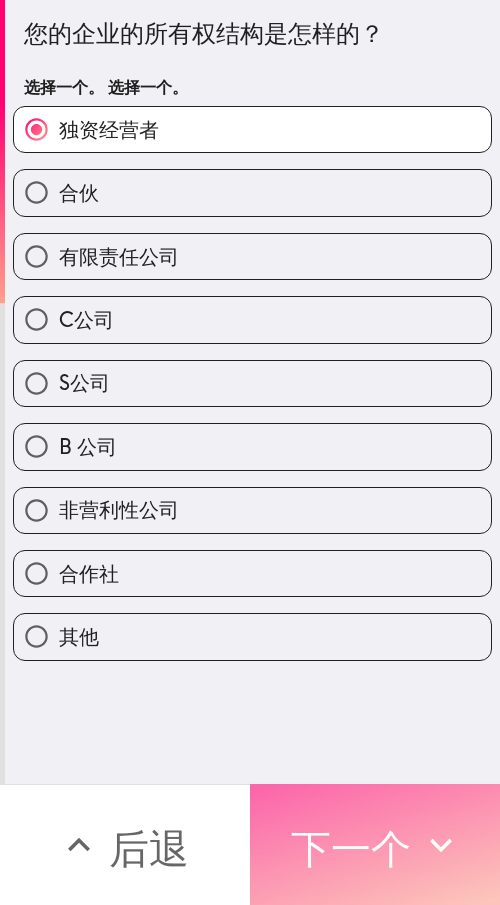 click on "下一个" at bounding box center (351, 848) 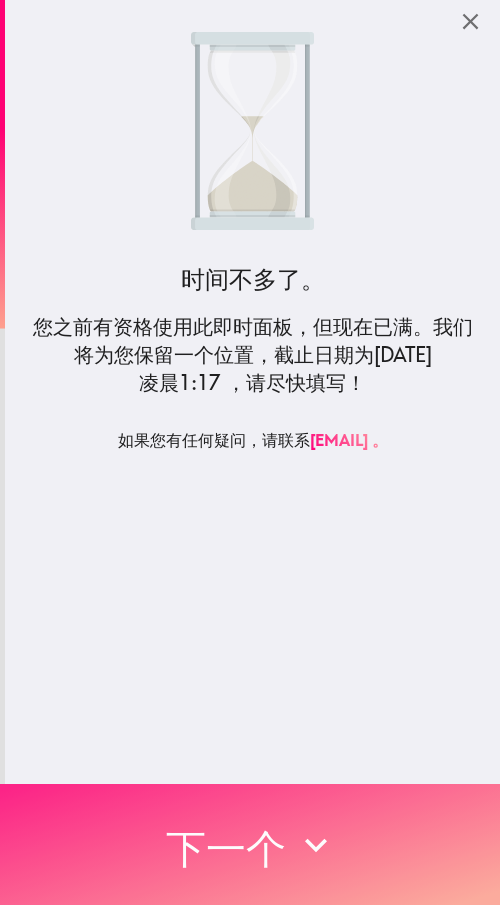 click on "下一个" at bounding box center [226, 848] 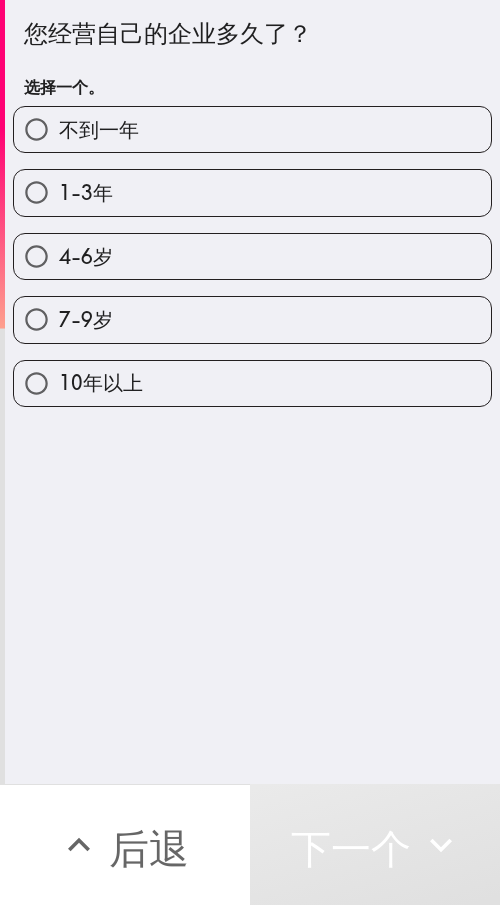 drag, startPoint x: 304, startPoint y: 316, endPoint x: 493, endPoint y: 319, distance: 189.0238 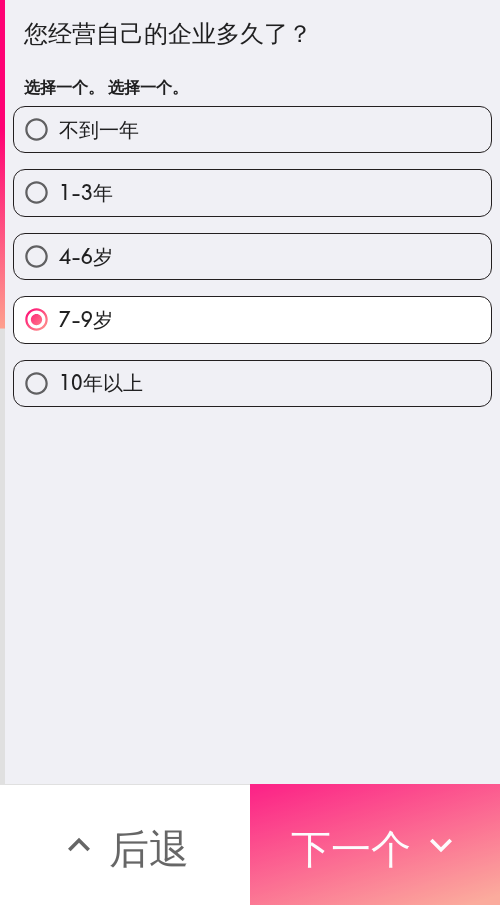 drag, startPoint x: 413, startPoint y: 813, endPoint x: 464, endPoint y: 813, distance: 51 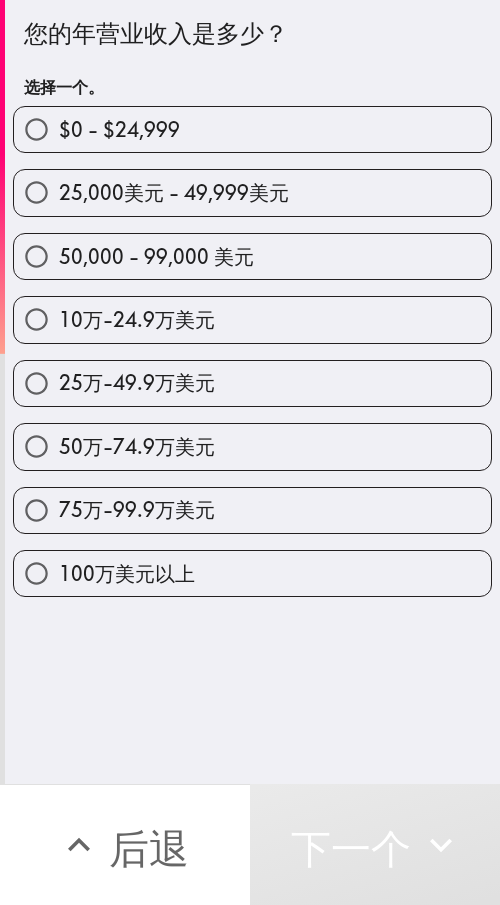 click on "25万-49.9万美元" at bounding box center [137, 383] 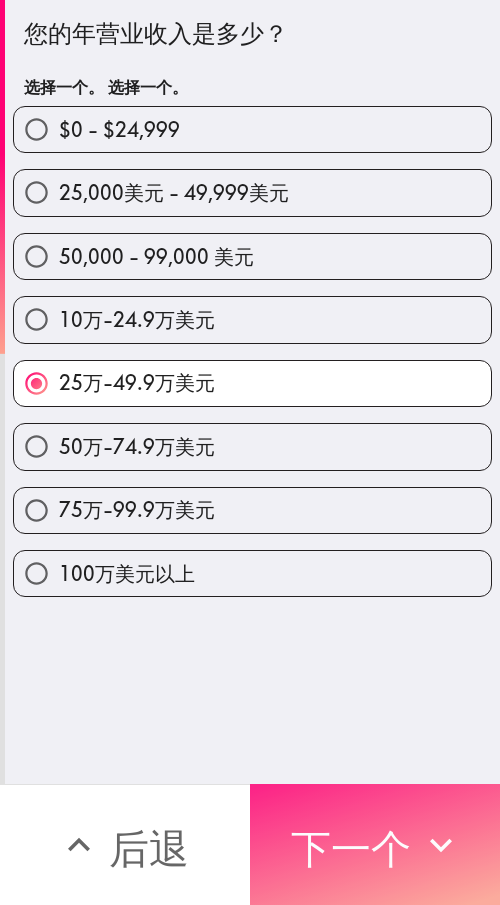 click on "下一个" at bounding box center (375, 844) 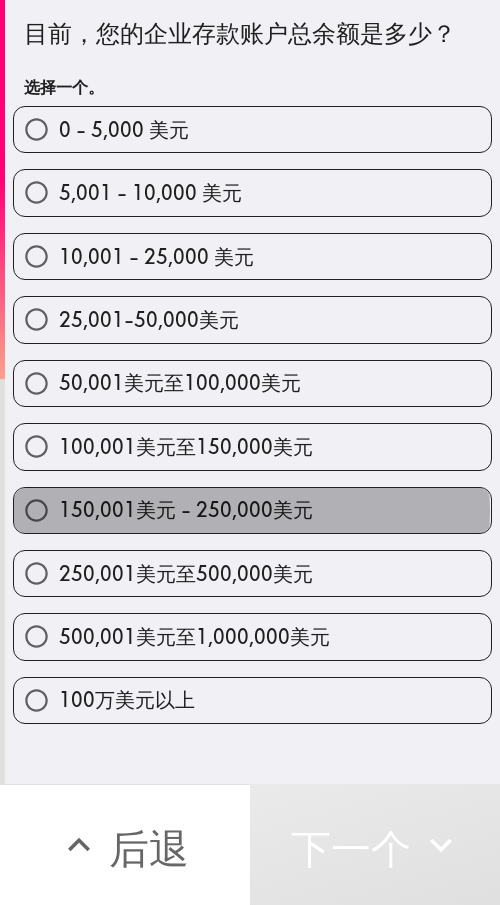 drag, startPoint x: 242, startPoint y: 512, endPoint x: 489, endPoint y: 518, distance: 247.07286 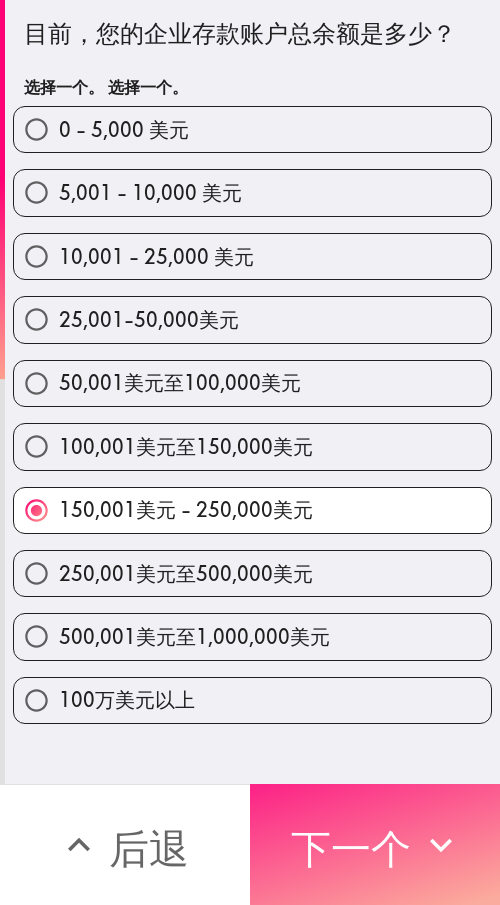 click on "下一个" at bounding box center [375, 844] 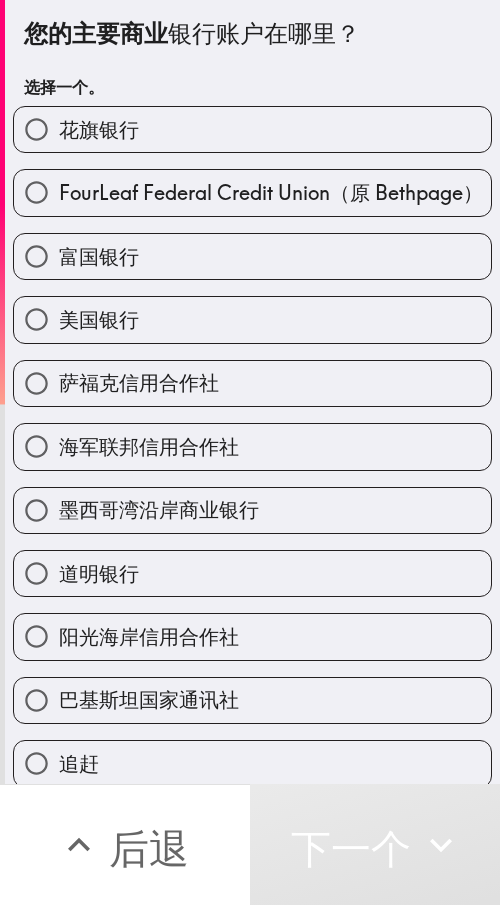 click on "富国银行" at bounding box center [252, 256] 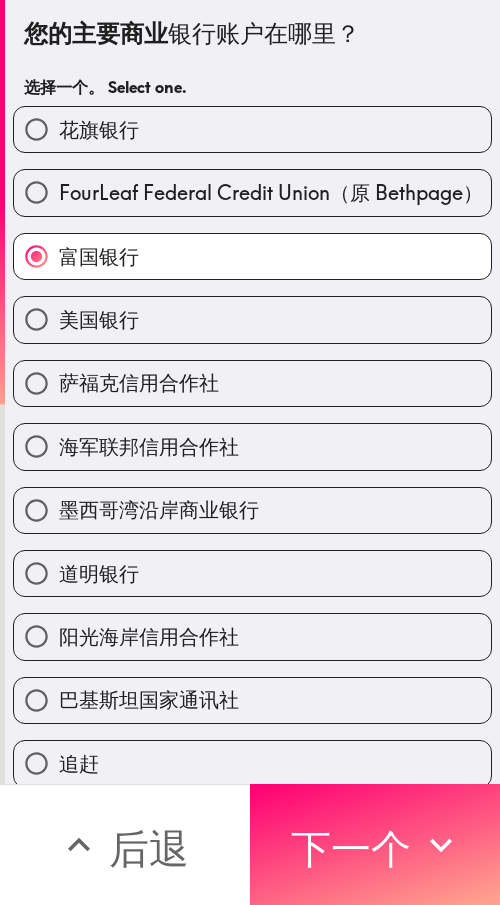 click on "美国银行" at bounding box center [252, 319] 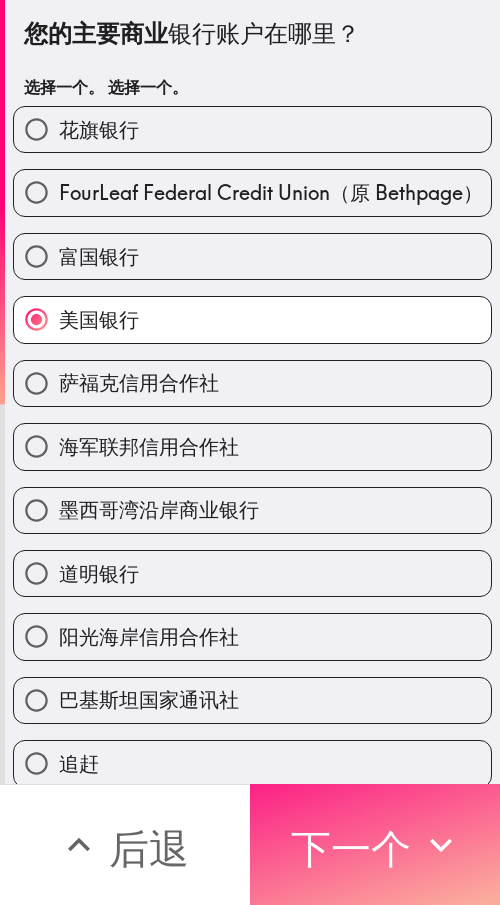 click on "下一个" at bounding box center (351, 848) 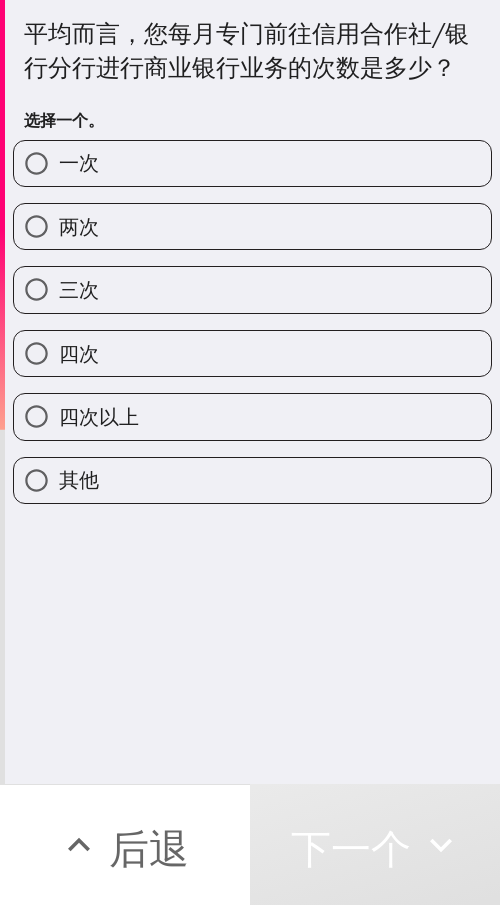 drag, startPoint x: 194, startPoint y: 330, endPoint x: 400, endPoint y: 329, distance: 206.00243 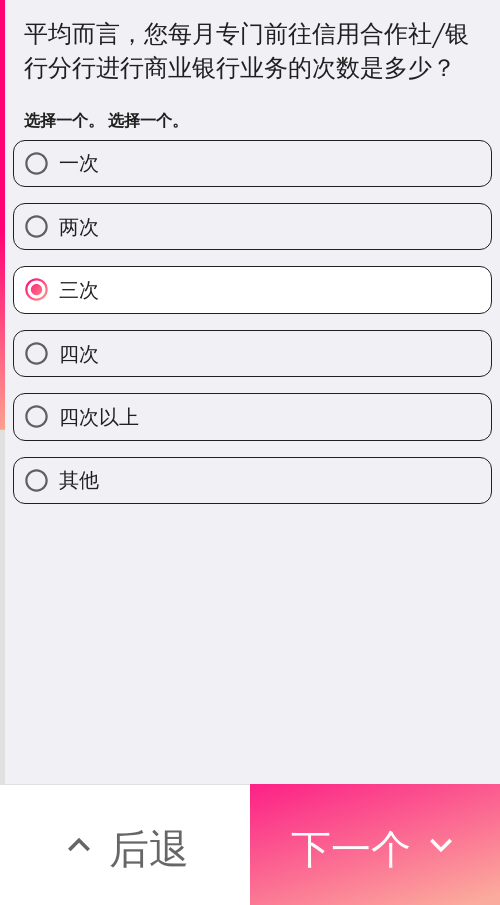 click on "下一个" at bounding box center (351, 845) 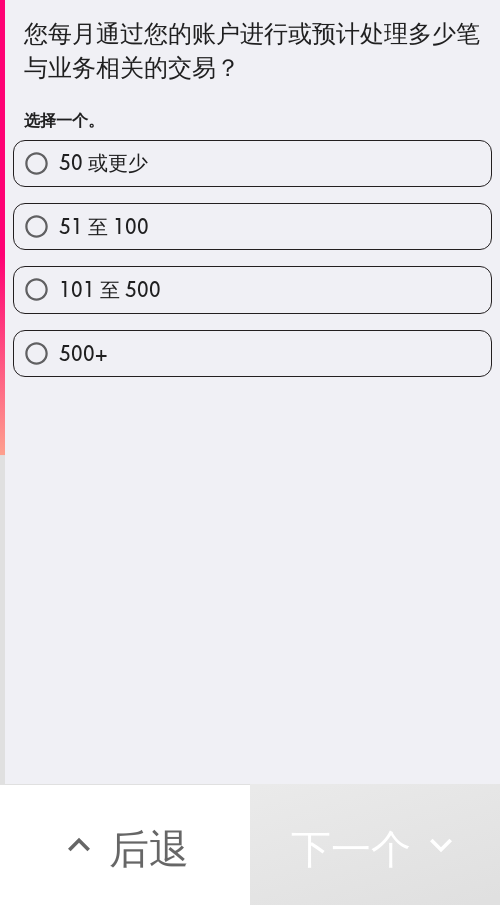 drag, startPoint x: 220, startPoint y: 231, endPoint x: 254, endPoint y: 236, distance: 34.36568 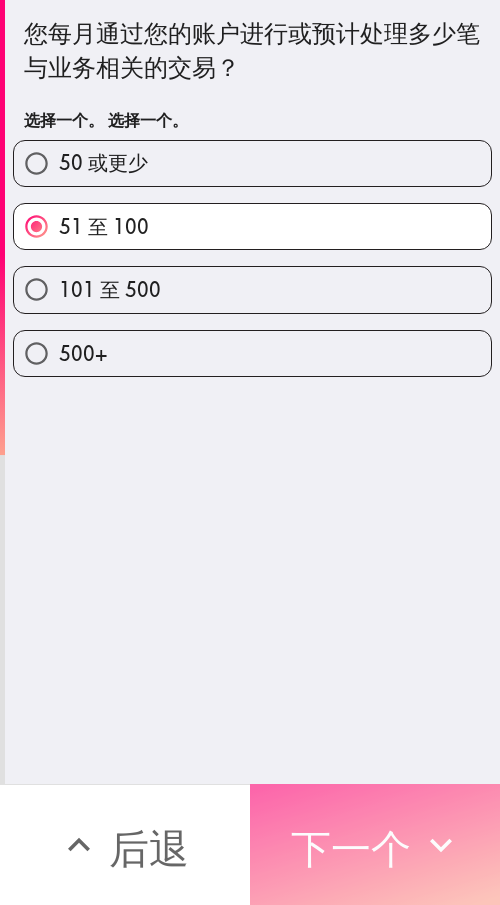 click on "下一个" at bounding box center [351, 848] 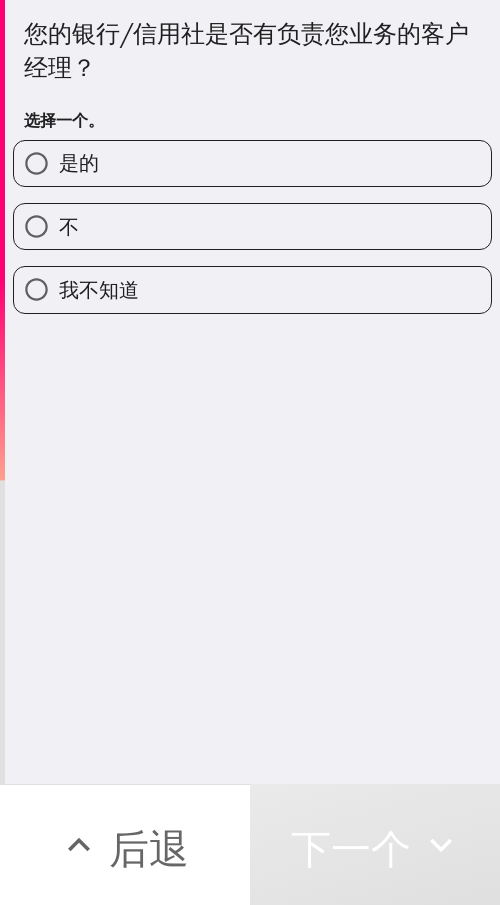 click on "是的" at bounding box center (252, 163) 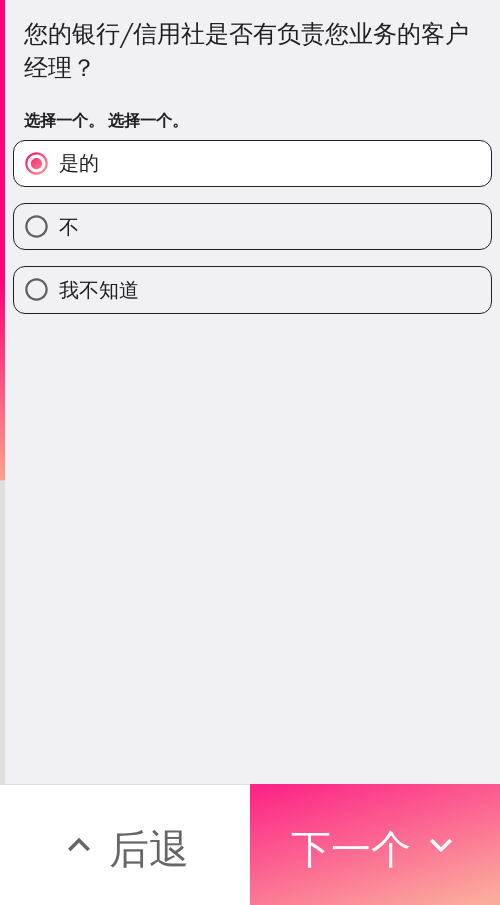 drag, startPoint x: 368, startPoint y: 850, endPoint x: 474, endPoint y: 800, distance: 117.20068 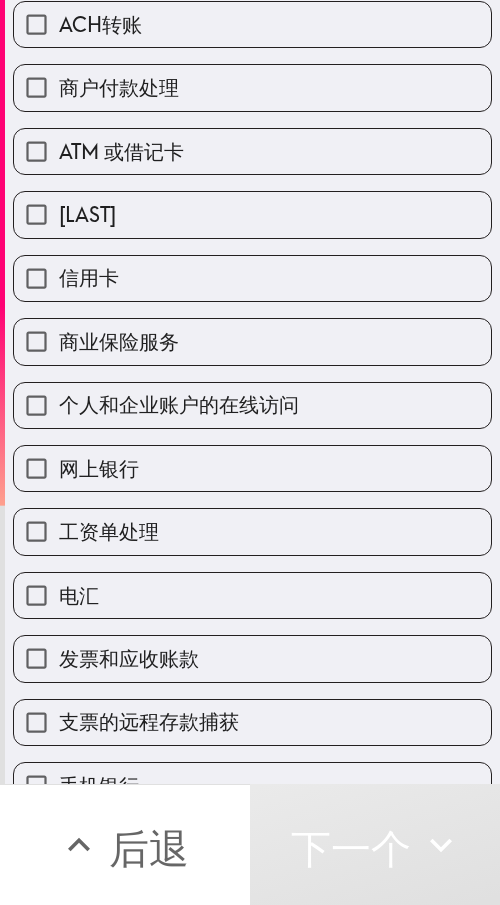 scroll, scrollTop: 300, scrollLeft: 0, axis: vertical 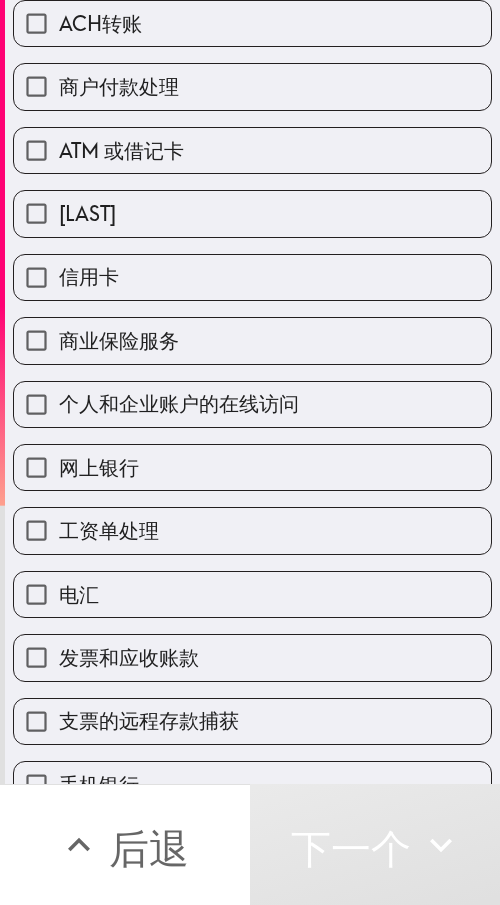 click on "网上银行" at bounding box center (252, 467) 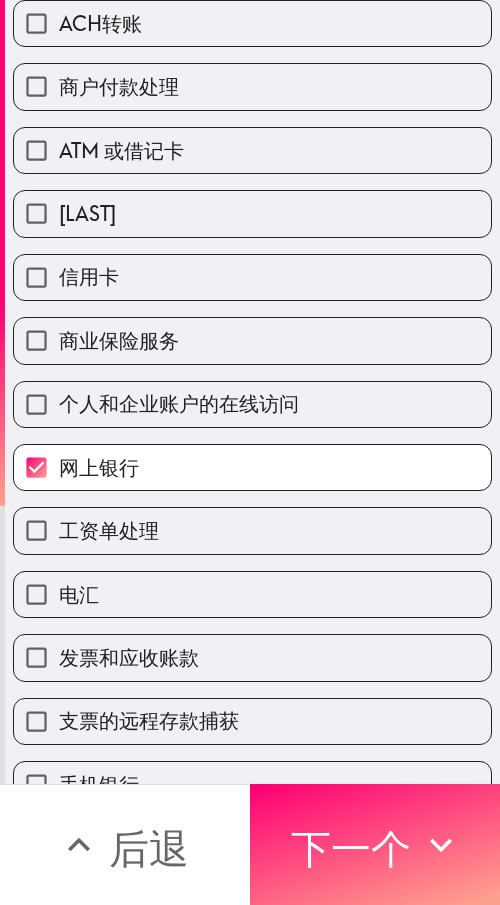 click on "信用卡" at bounding box center [252, 277] 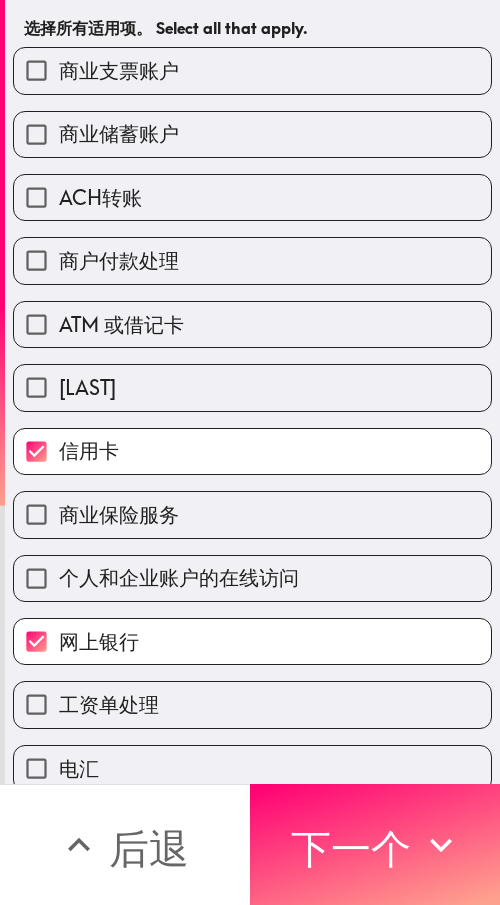 scroll, scrollTop: 100, scrollLeft: 0, axis: vertical 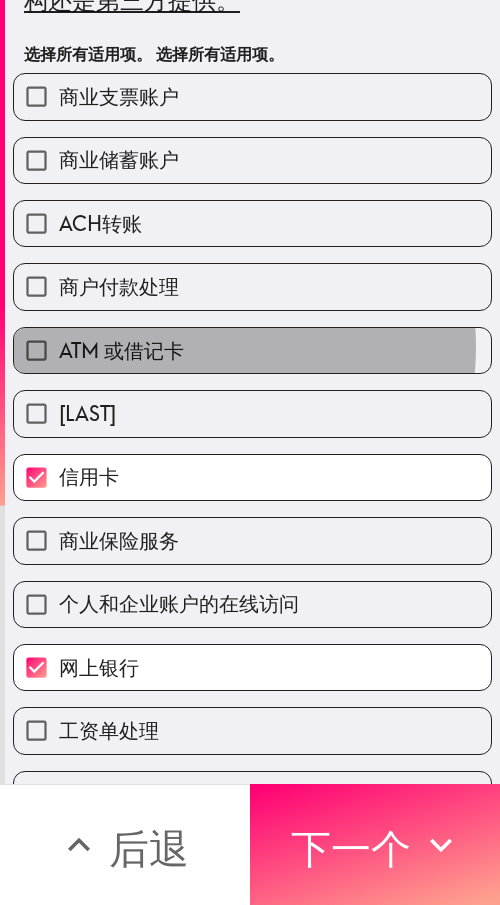 click on "ATM 或借记卡" at bounding box center (121, 350) 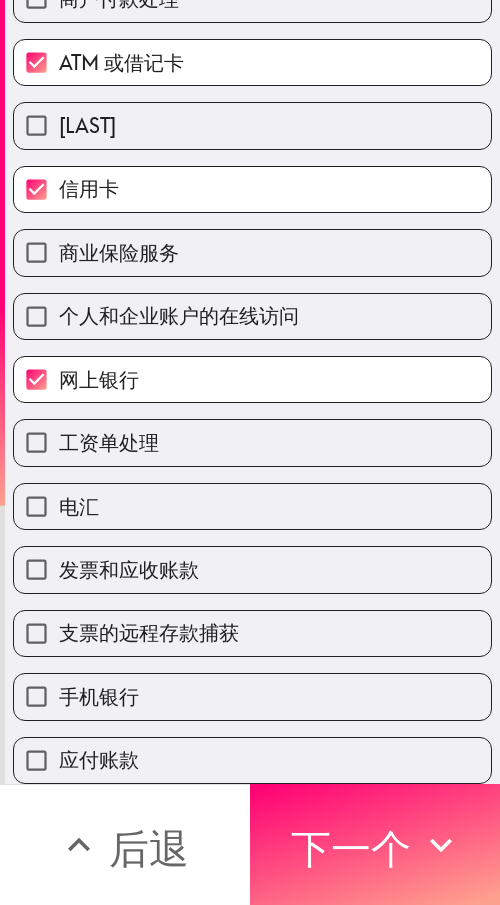 scroll, scrollTop: 405, scrollLeft: 0, axis: vertical 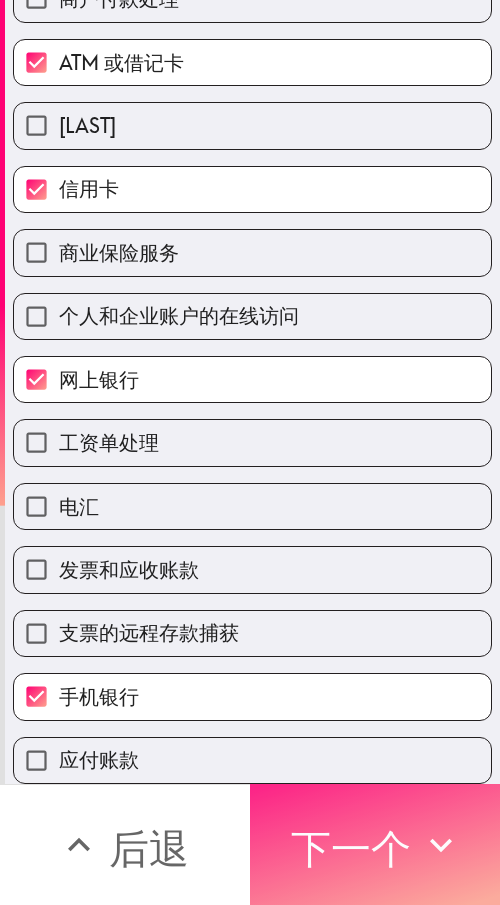 click on "下一个" at bounding box center (351, 845) 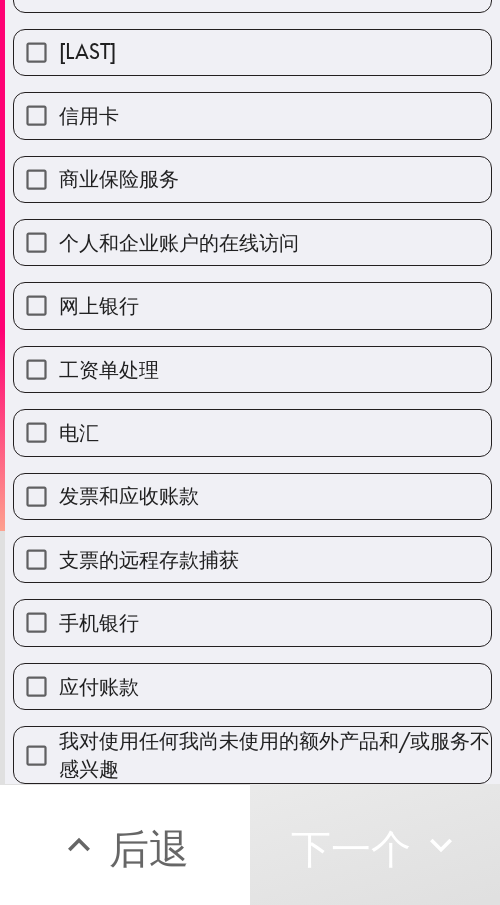 scroll, scrollTop: 445, scrollLeft: 0, axis: vertical 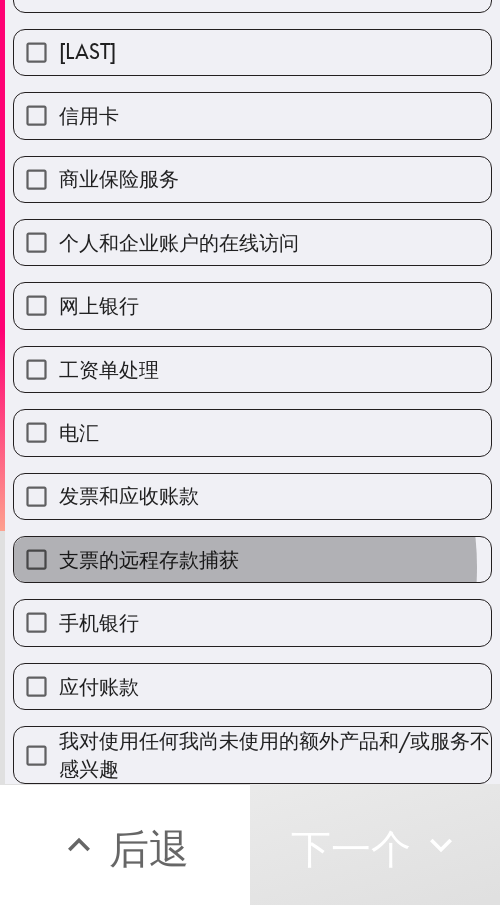 click on "支票的远程存款捕获" at bounding box center [149, 559] 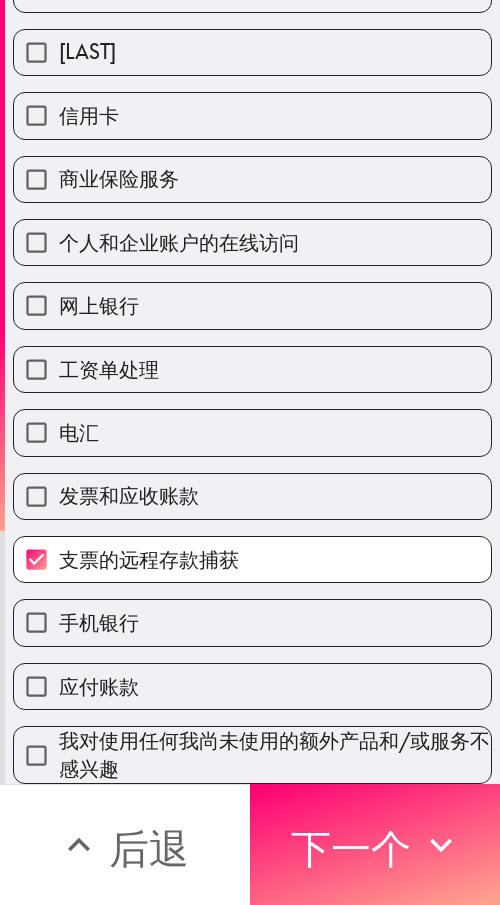 click on "发票和应收账款" at bounding box center (129, 495) 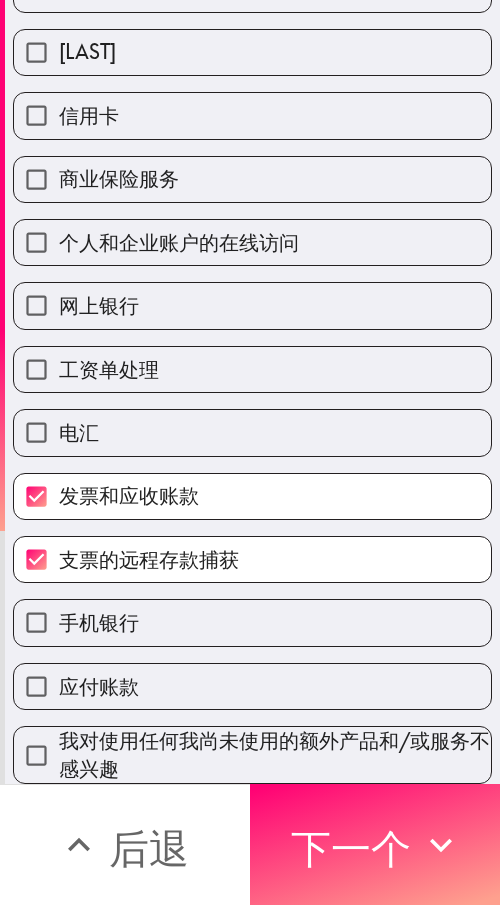 click on "个人和企业账户的在线访问" at bounding box center [179, 242] 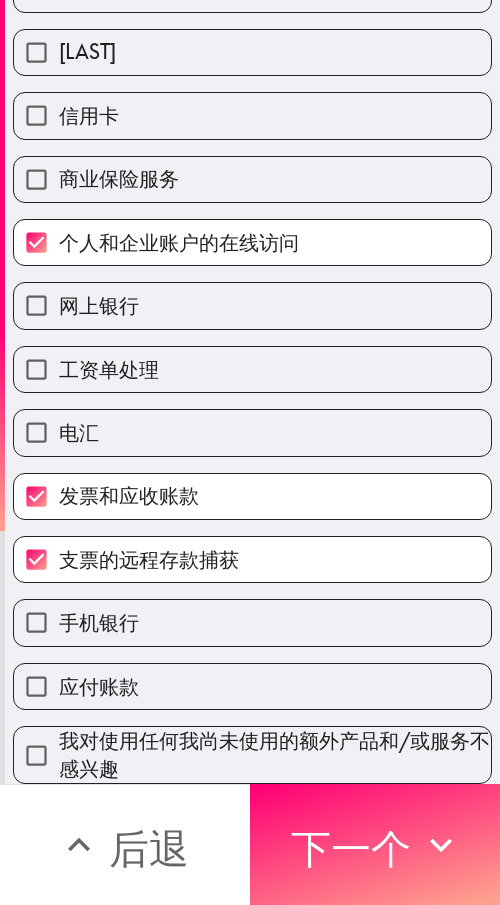 click on "商业保险服务" at bounding box center (252, 179) 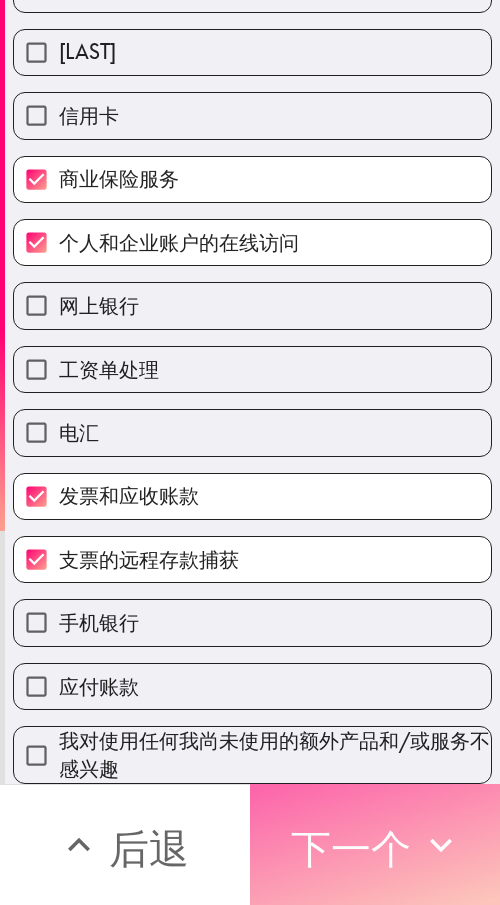 drag, startPoint x: 383, startPoint y: 860, endPoint x: 474, endPoint y: 834, distance: 94.641426 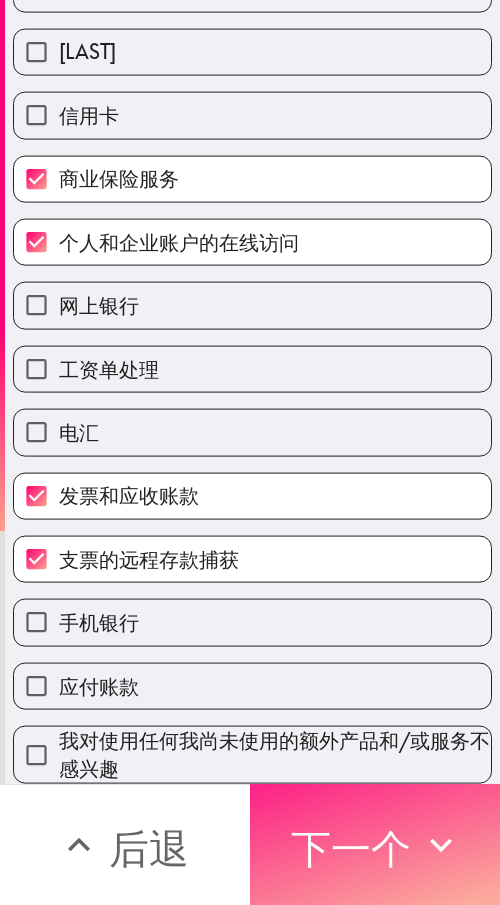 scroll, scrollTop: 0, scrollLeft: 0, axis: both 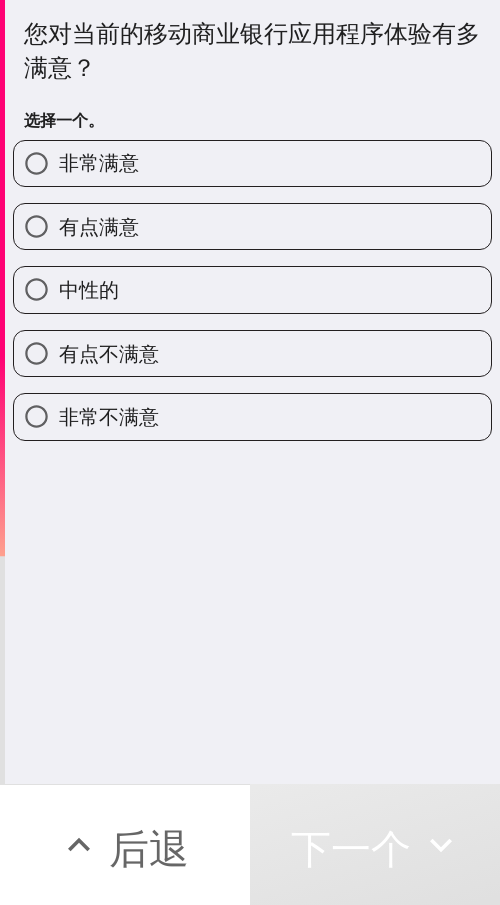 click on "有点满意" at bounding box center (252, 226) 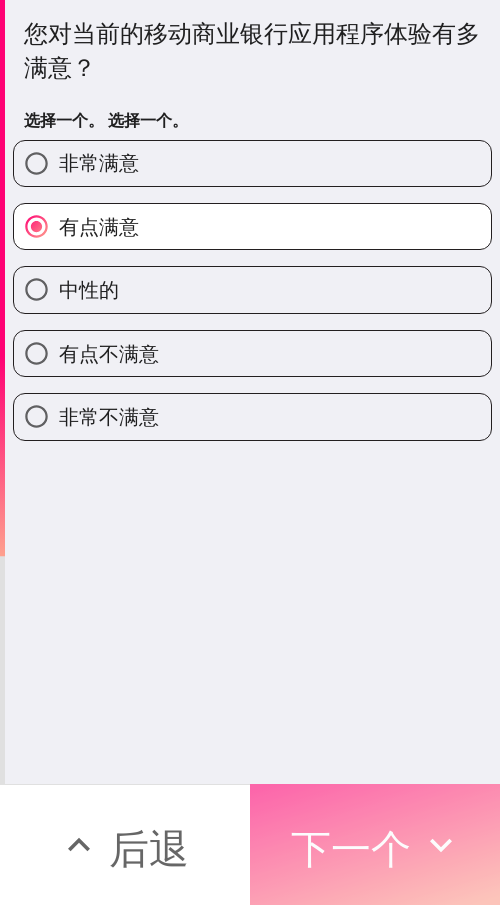 click on "下一个" at bounding box center [351, 848] 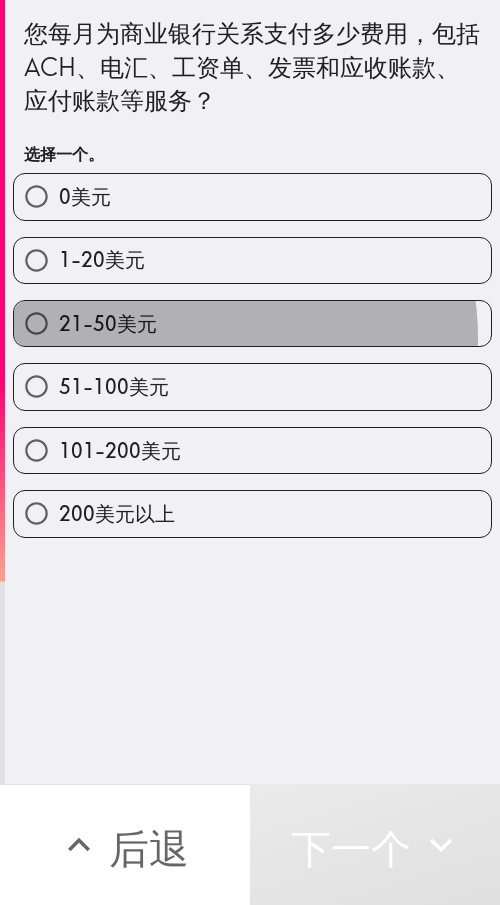 drag, startPoint x: 194, startPoint y: 337, endPoint x: 222, endPoint y: 337, distance: 28 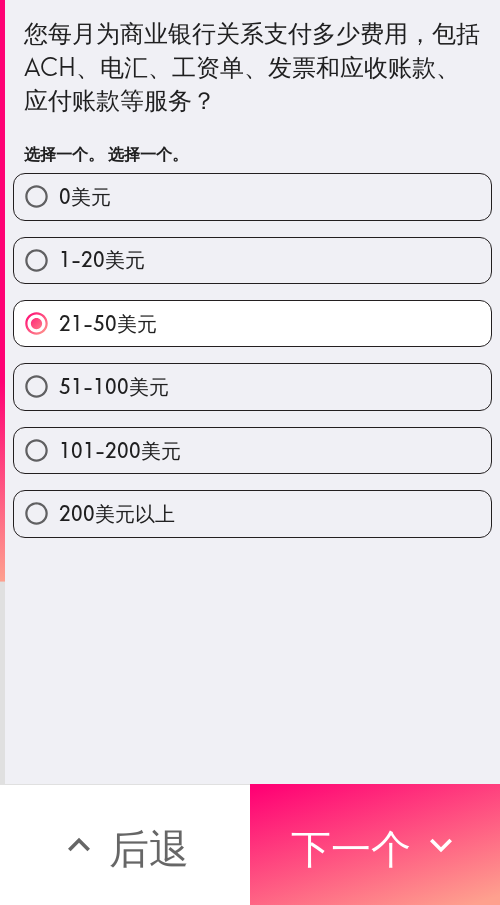 drag, startPoint x: 360, startPoint y: 807, endPoint x: 489, endPoint y: 783, distance: 131.21356 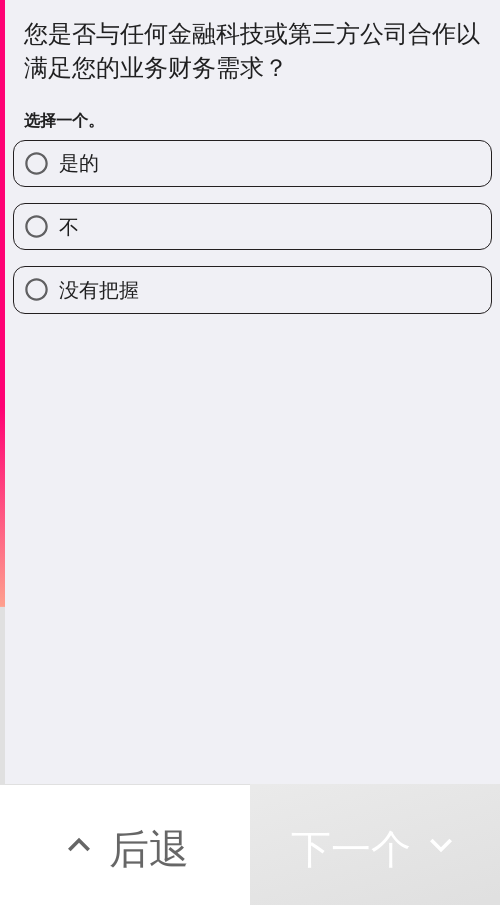 drag, startPoint x: 361, startPoint y: 171, endPoint x: 472, endPoint y: 171, distance: 111 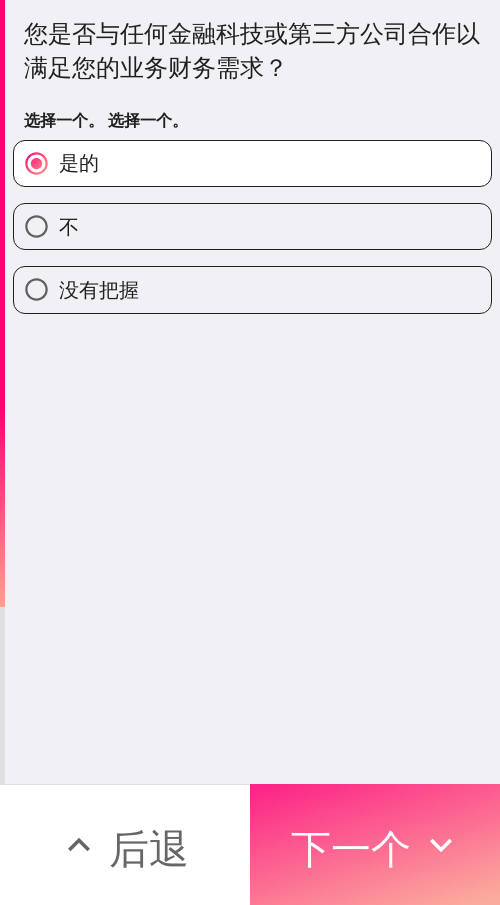 click on "下一个" at bounding box center [351, 848] 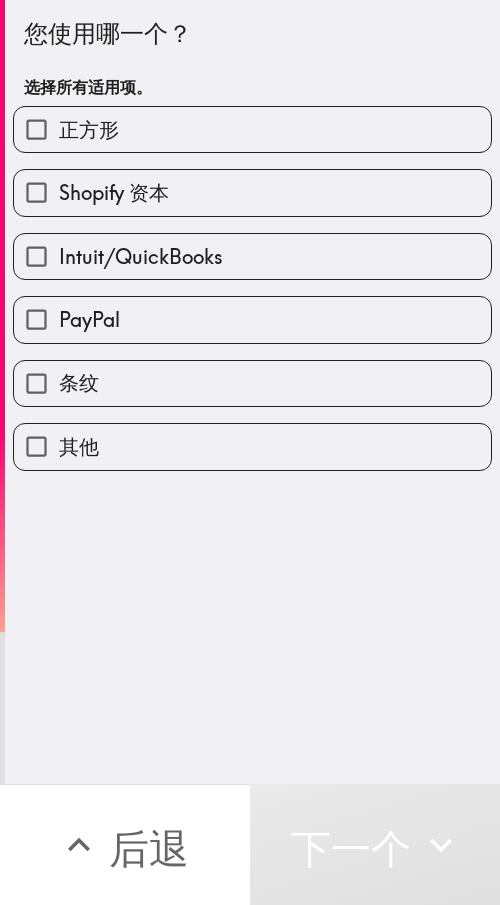 click on "Intuit/QuickBooks" at bounding box center [141, 256] 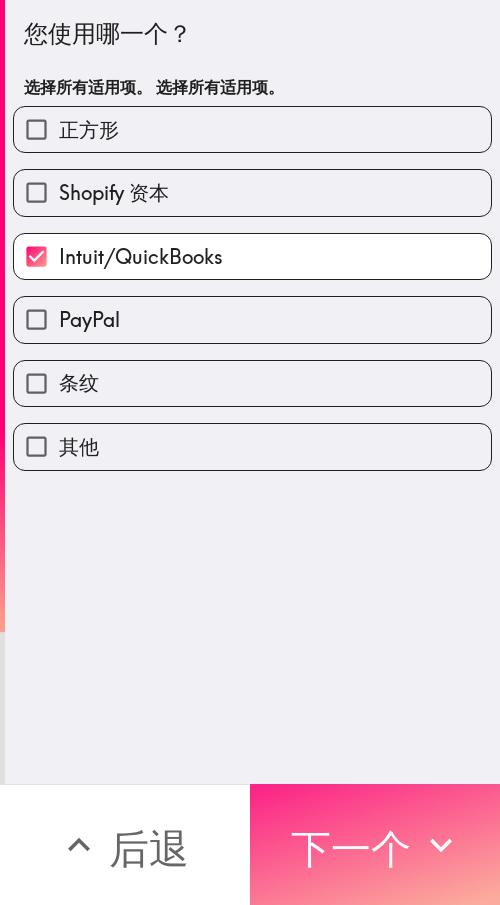 drag, startPoint x: 381, startPoint y: 801, endPoint x: 404, endPoint y: 797, distance: 23.345236 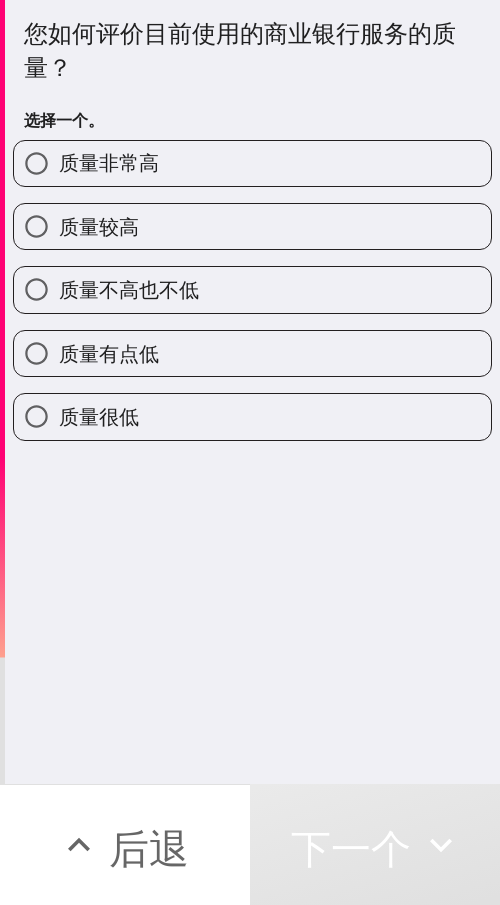 drag, startPoint x: 341, startPoint y: 234, endPoint x: 368, endPoint y: 402, distance: 170.1558 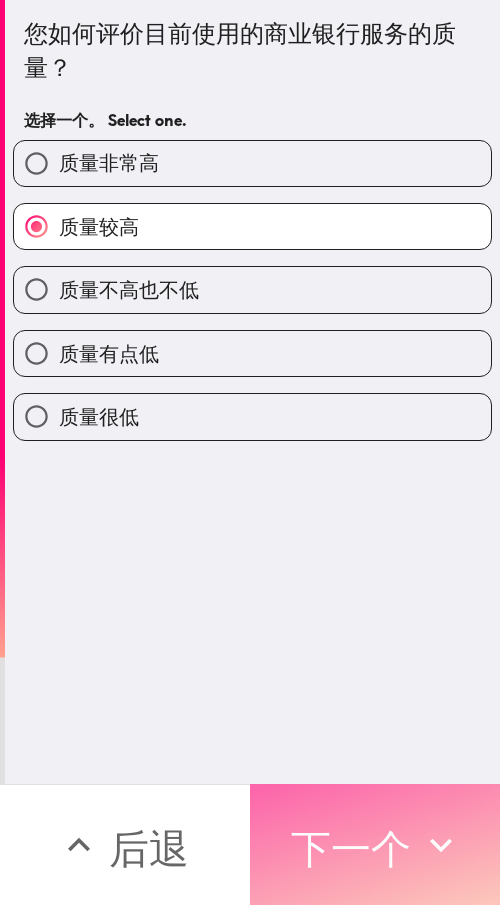 click on "下一个" at bounding box center [375, 844] 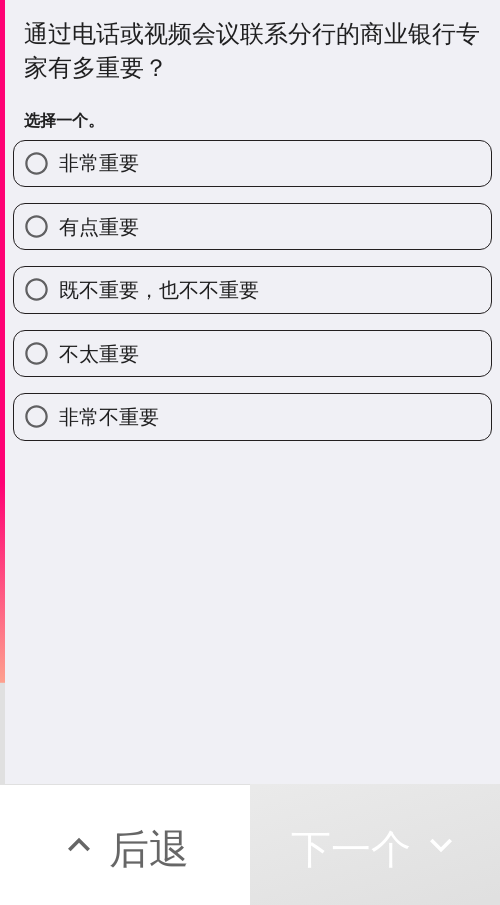 click on "有点重要" at bounding box center (252, 226) 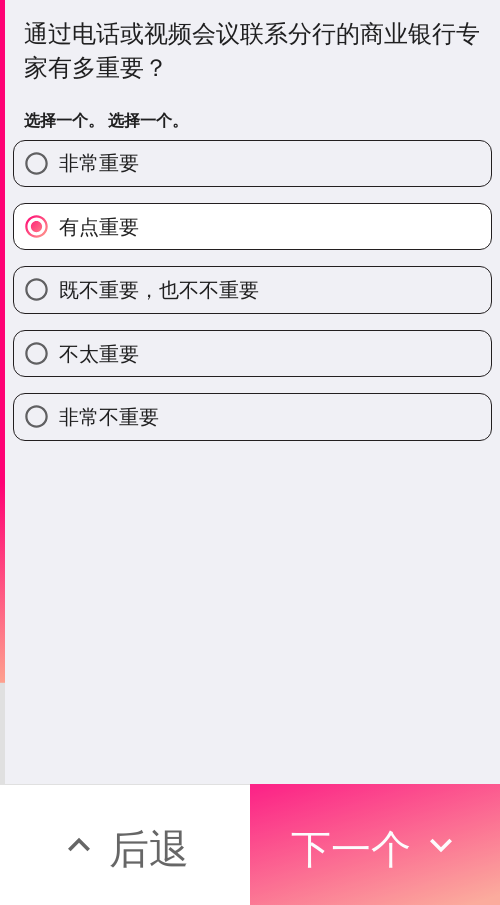 click on "下一个" at bounding box center [351, 848] 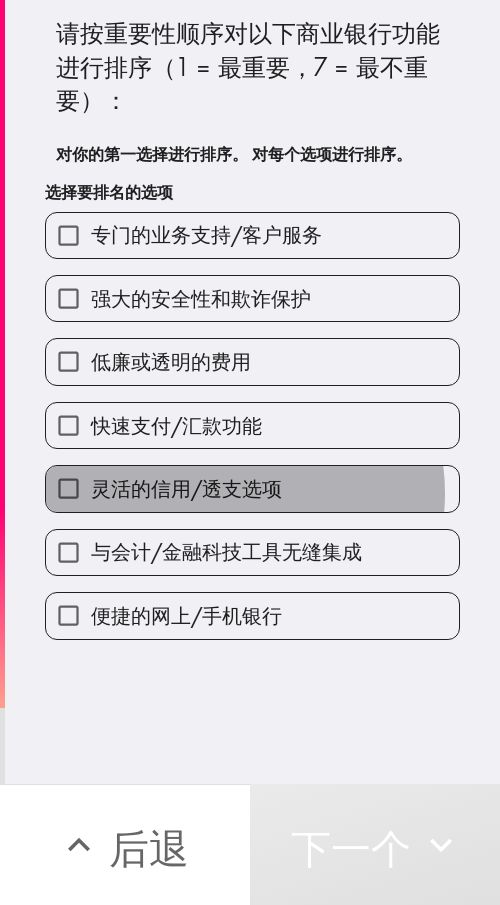 click on "灵活的信用/透支选项" at bounding box center (186, 488) 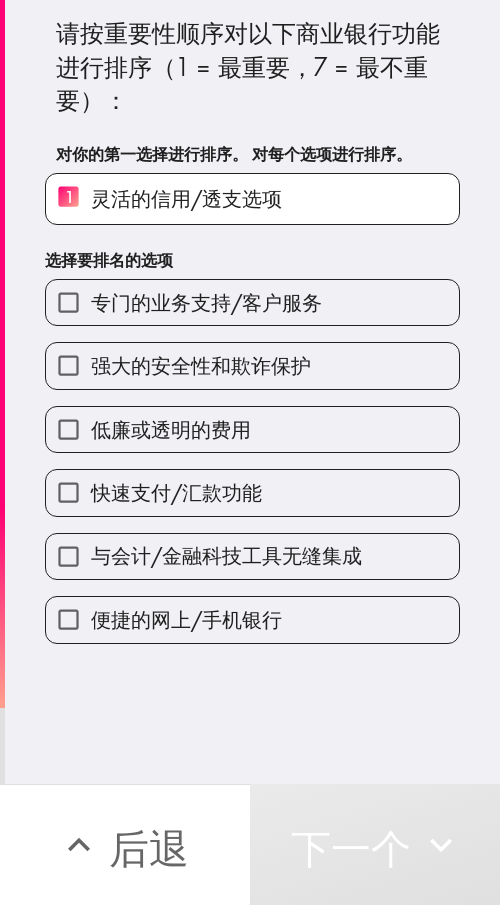 click on "低廉或透明的费用" at bounding box center (171, 429) 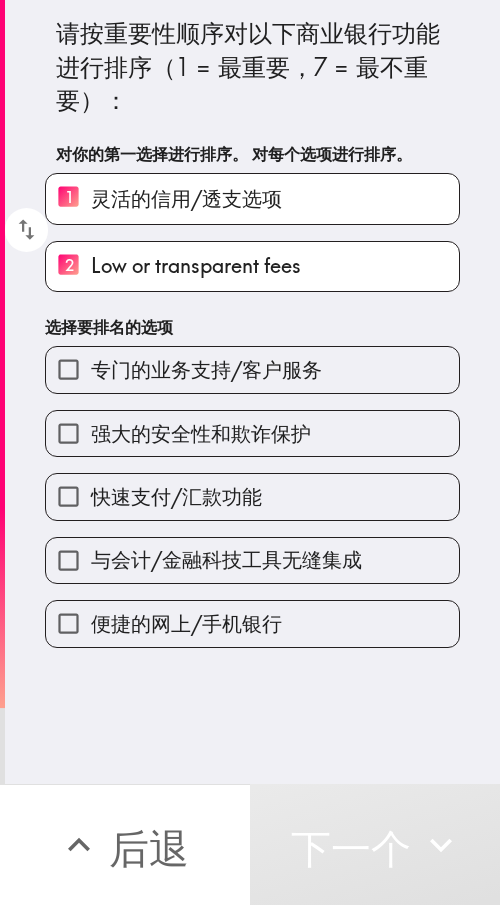 click on "快速支付/汇款功能" at bounding box center [176, 496] 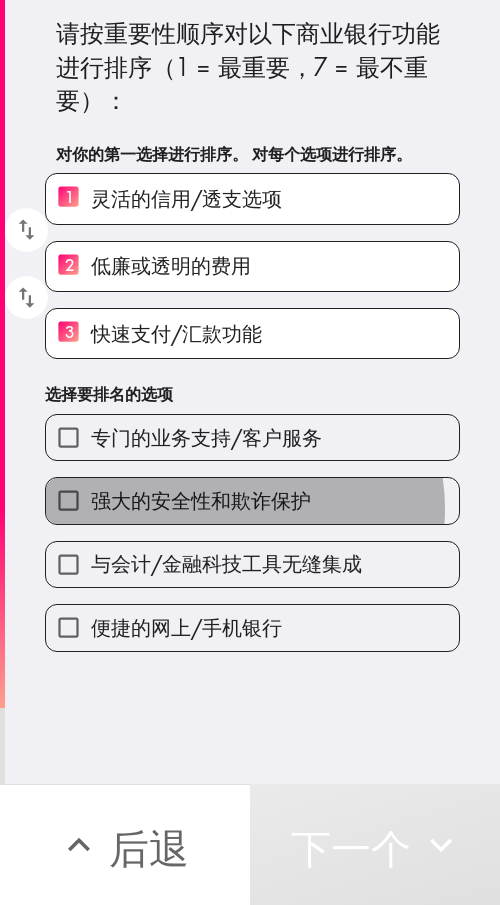 drag, startPoint x: 234, startPoint y: 508, endPoint x: 267, endPoint y: 447, distance: 69.354164 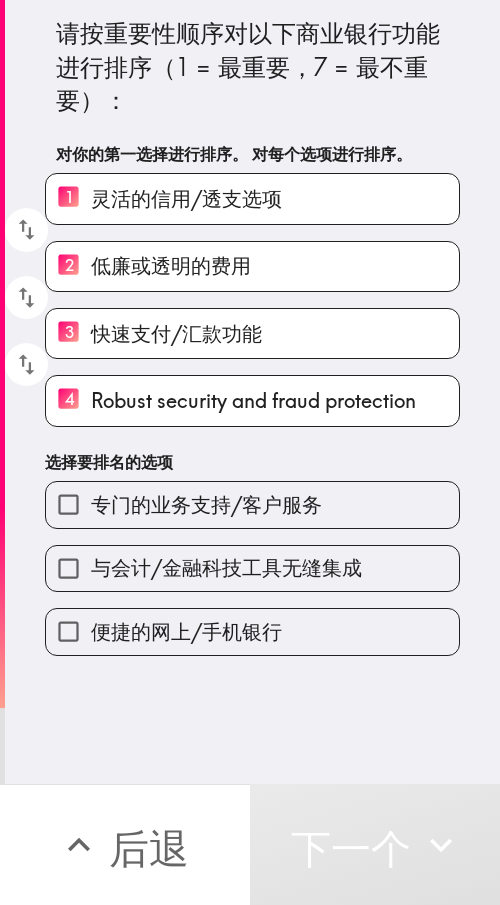 click on "请按重要性顺序对以下商业银行功能进行排序（1 = 最重要，7 = 最不重要）： 对你的第一选择进行排序。   对每个选项进行排序。 1 灵活的信用/透支选项 2 低廉或透明的费用 3 快速支付/汇款功能 4 Robust security and fraud protection 选择要排名的选项 专门的业务支持/客户服务 与会计/金融科技工具无缝集成 便捷的网上/手机银行" at bounding box center (252, 328) 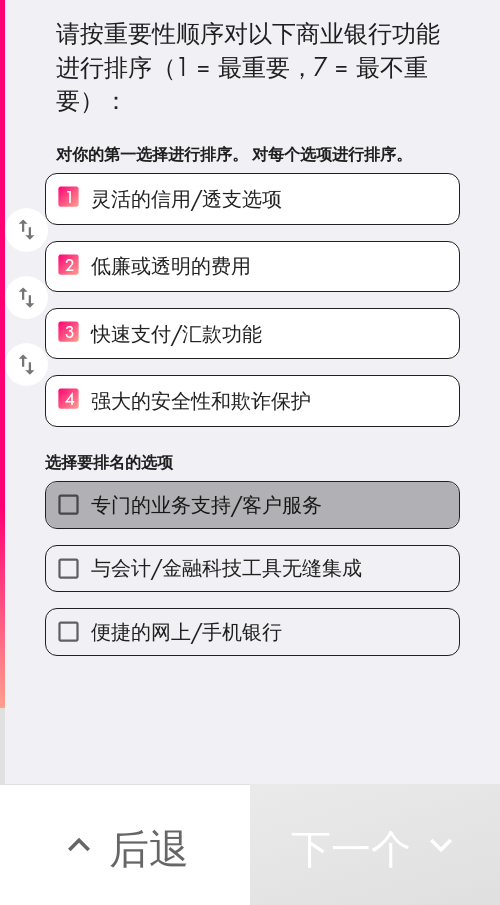 click on "专门的业务支持/客户服务" at bounding box center [206, 504] 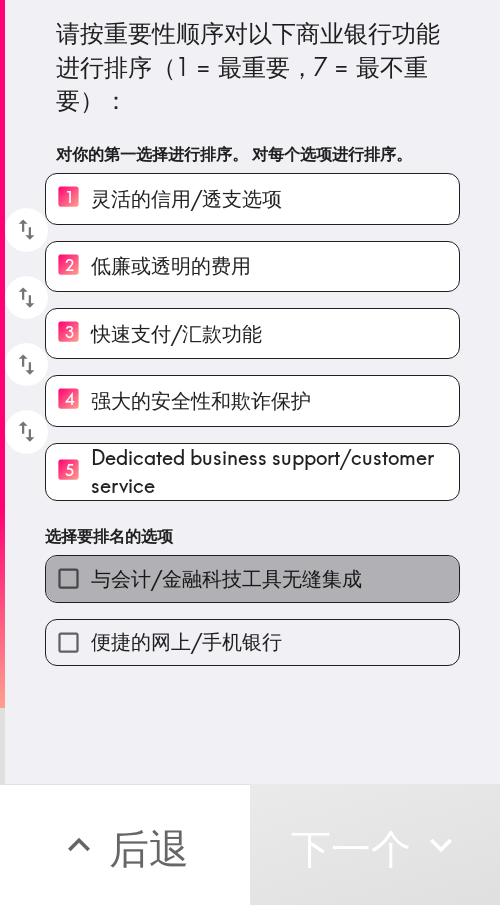 click on "与会计/金融科技工具无缝集成" at bounding box center (226, 578) 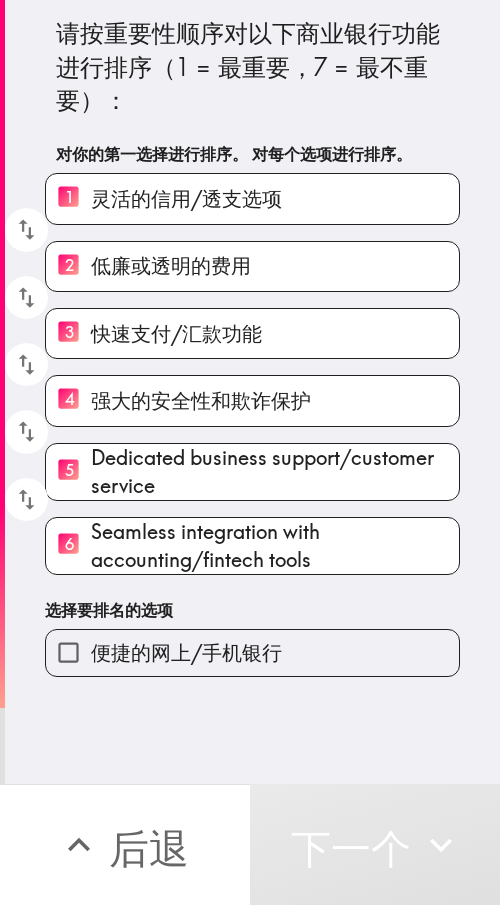 click on "便捷的网上/手机银行" at bounding box center [186, 652] 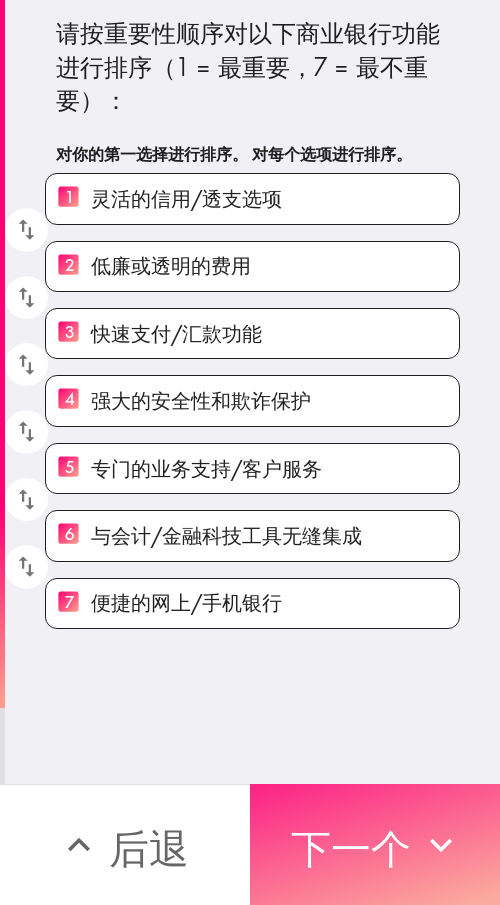 drag, startPoint x: 378, startPoint y: 823, endPoint x: 480, endPoint y: 786, distance: 108.503456 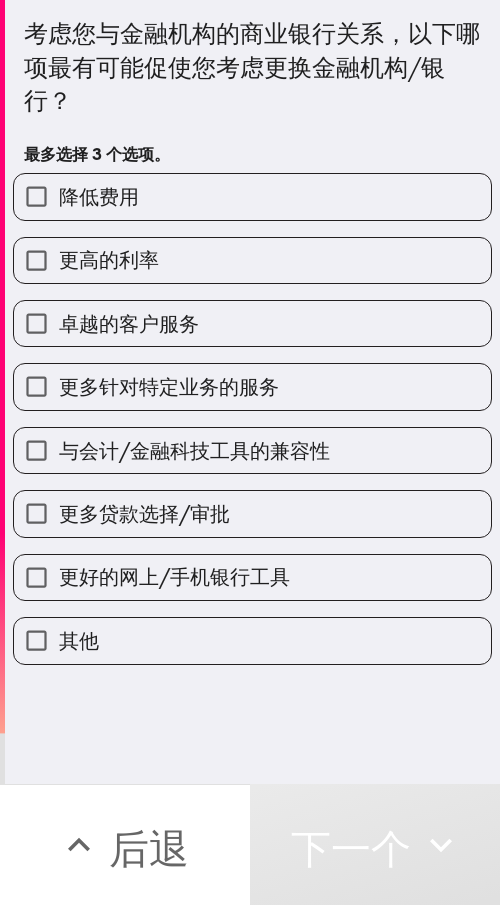 click on "更高的利率" at bounding box center (252, 260) 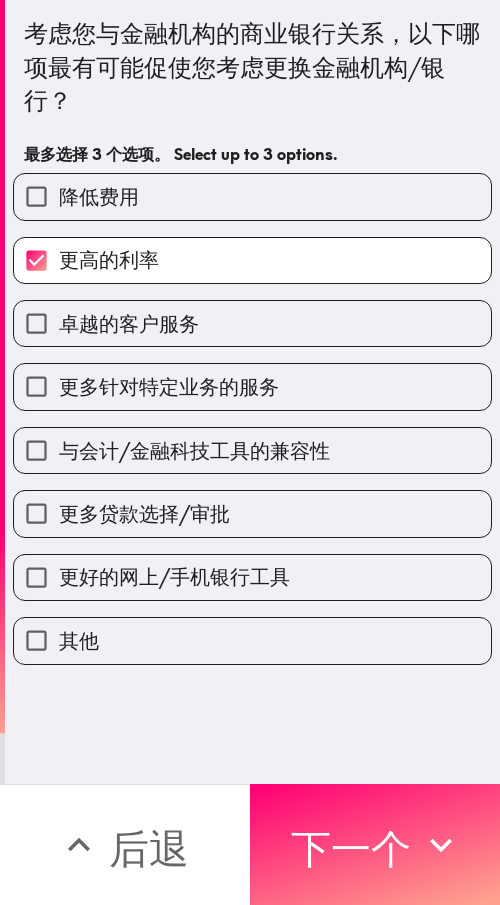 click on "降低费用" at bounding box center [252, 196] 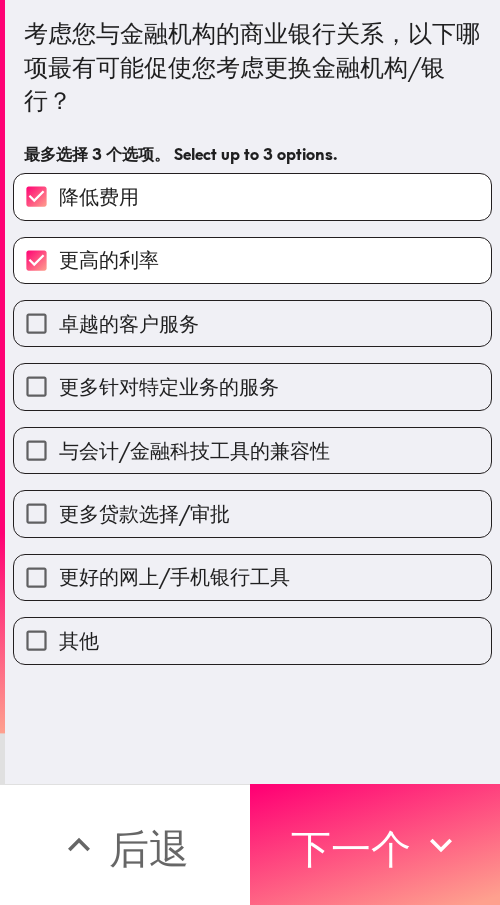 click on "更多贷款选择/审批" at bounding box center [144, 513] 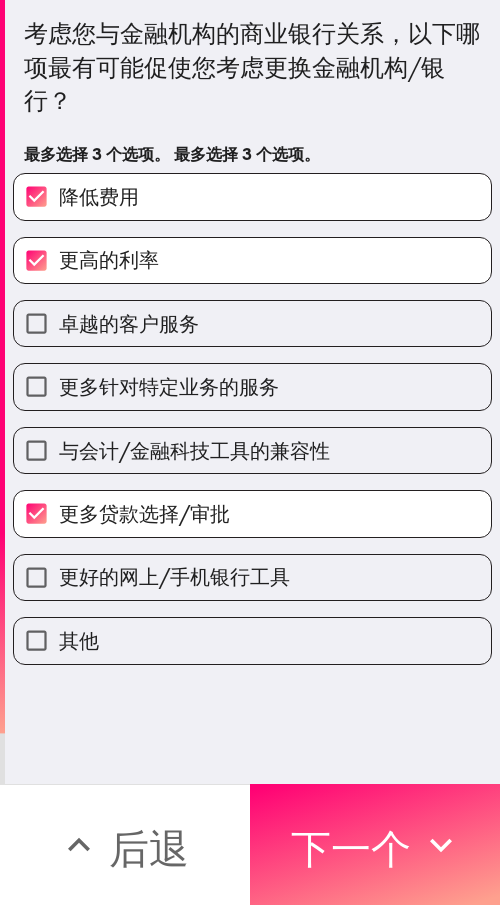 drag, startPoint x: 384, startPoint y: 841, endPoint x: 468, endPoint y: 810, distance: 89.537704 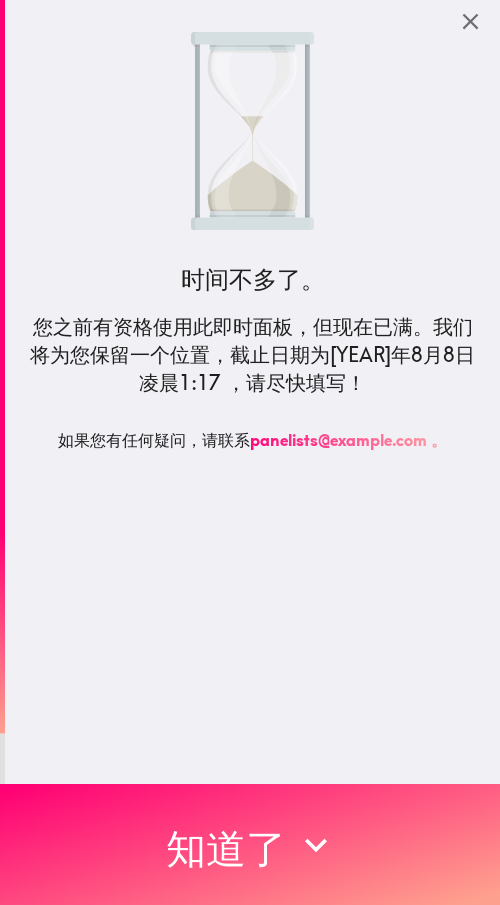 scroll, scrollTop: 0, scrollLeft: 0, axis: both 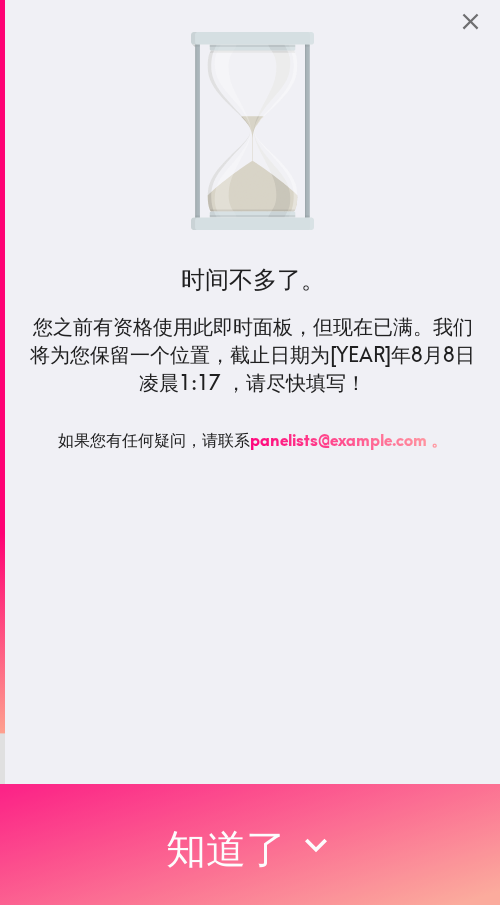 drag, startPoint x: 355, startPoint y: 827, endPoint x: 376, endPoint y: 825, distance: 21.095022 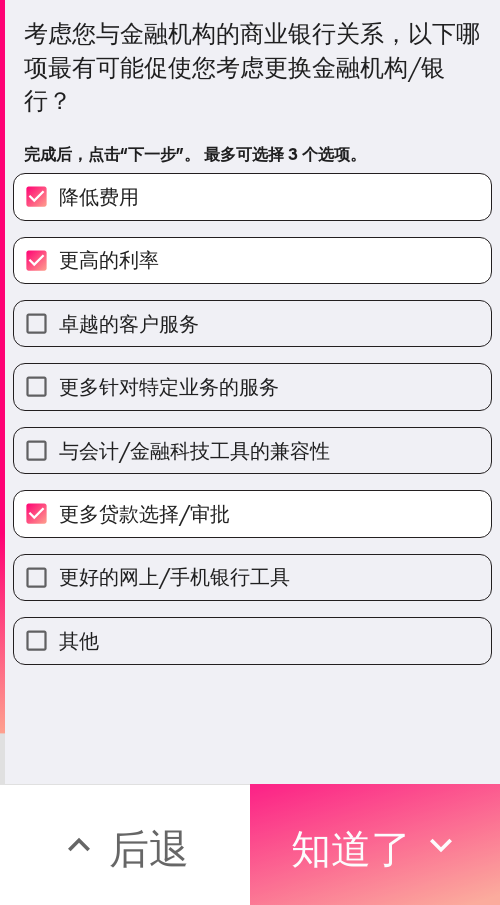 click on "知道了" at bounding box center [351, 848] 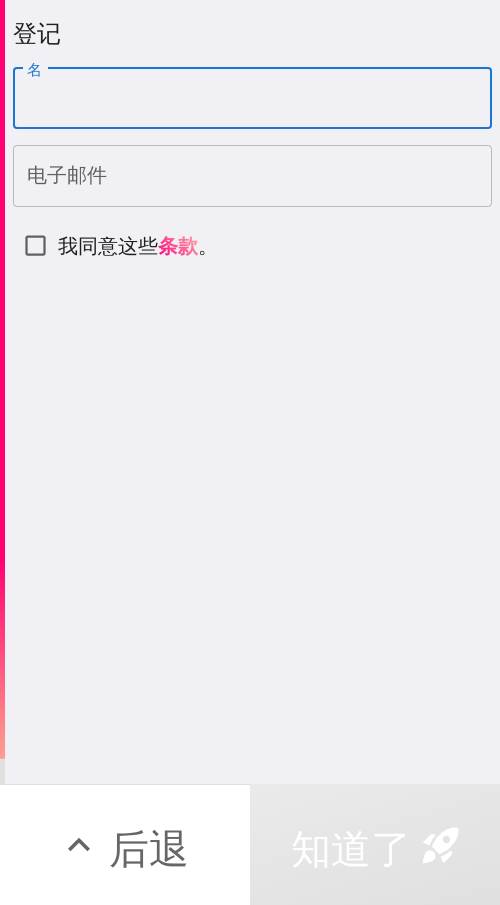 click on "名" at bounding box center [252, 99] 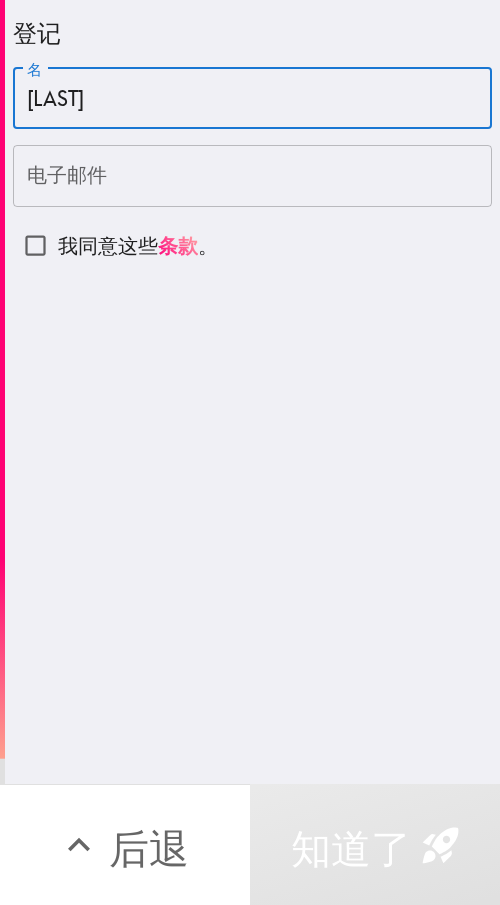 type on "[LAST]" 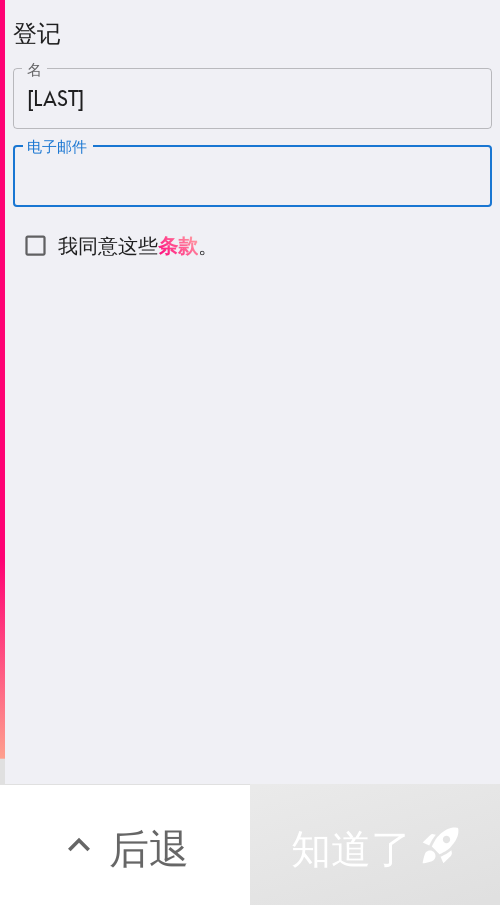 click on "电子邮件" at bounding box center [252, 176] 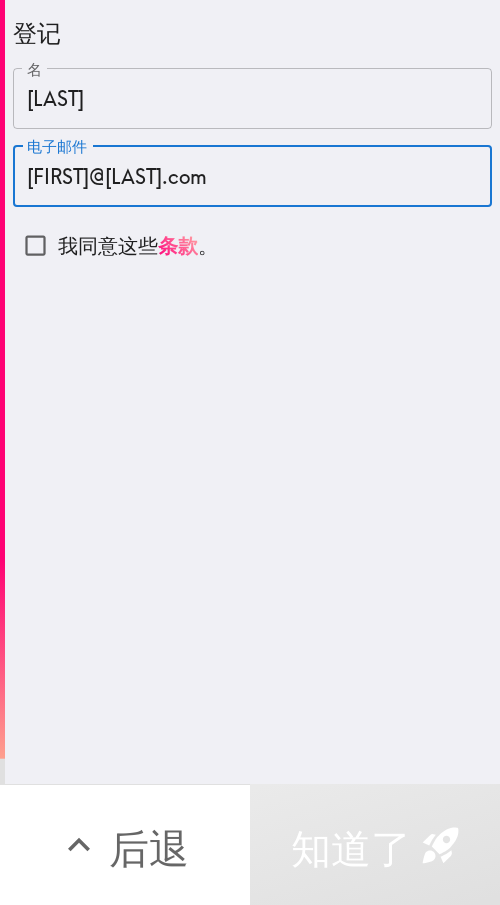 type on "[FIRST]@[LAST].com" 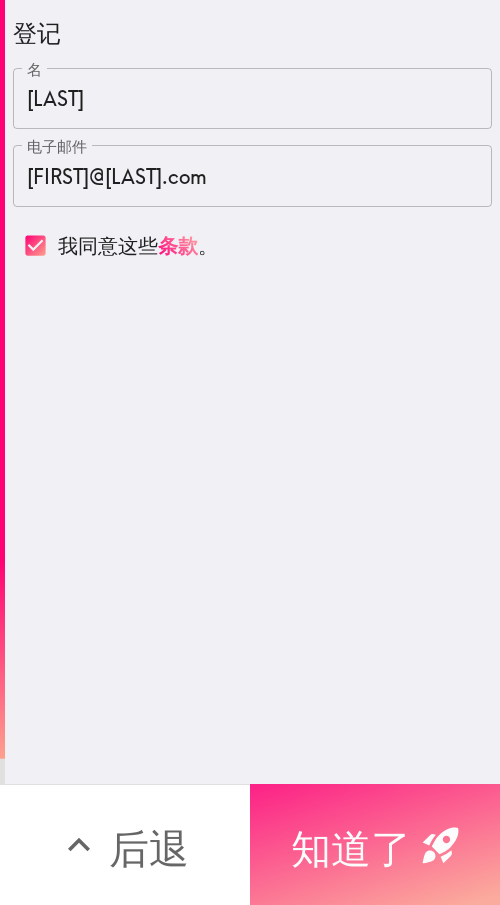 click on "知道了" at bounding box center [351, 848] 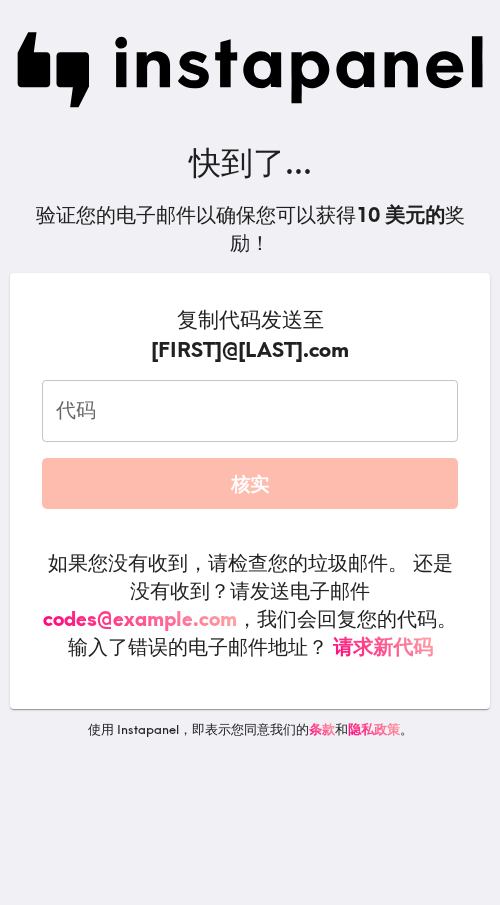click on "代码" at bounding box center (250, 411) 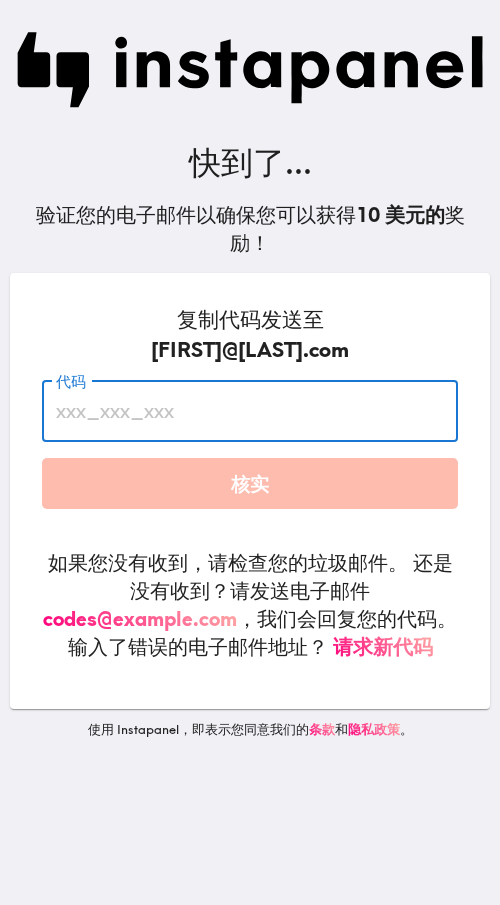 paste on "tik_a3k_kGA" 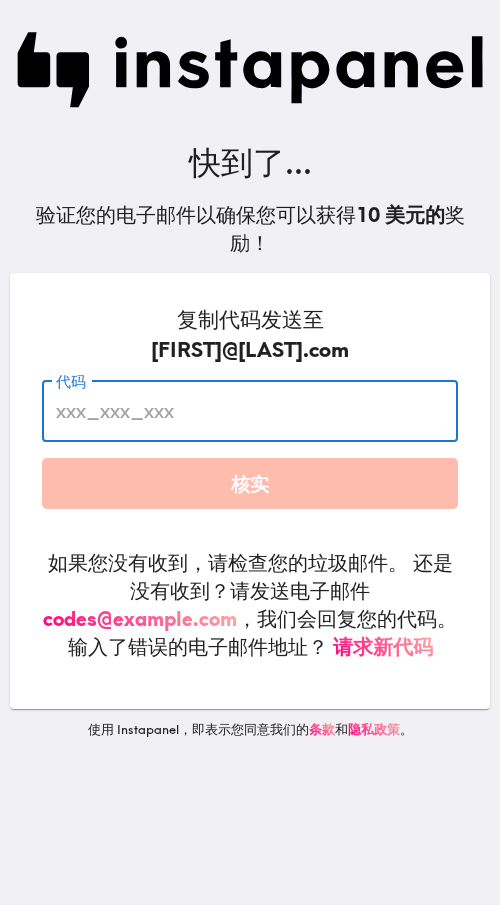 type on "tik_a3k_kGA" 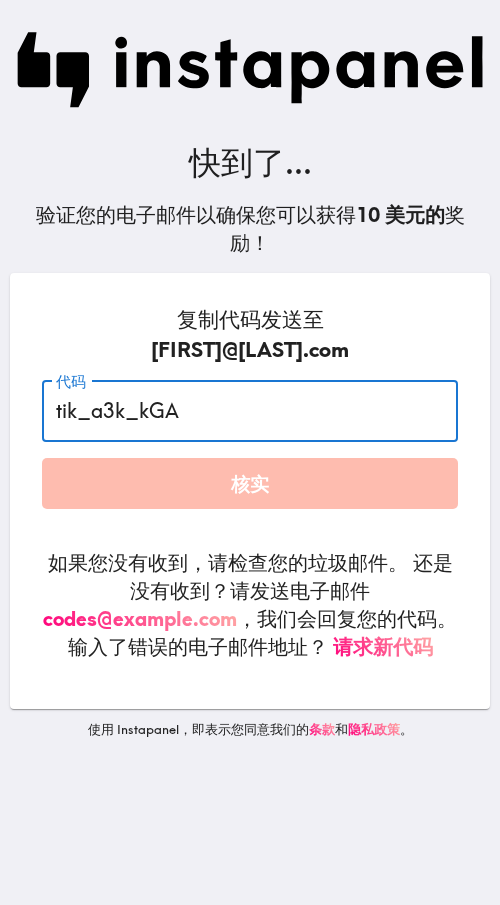 click on "核实" at bounding box center [250, 483] 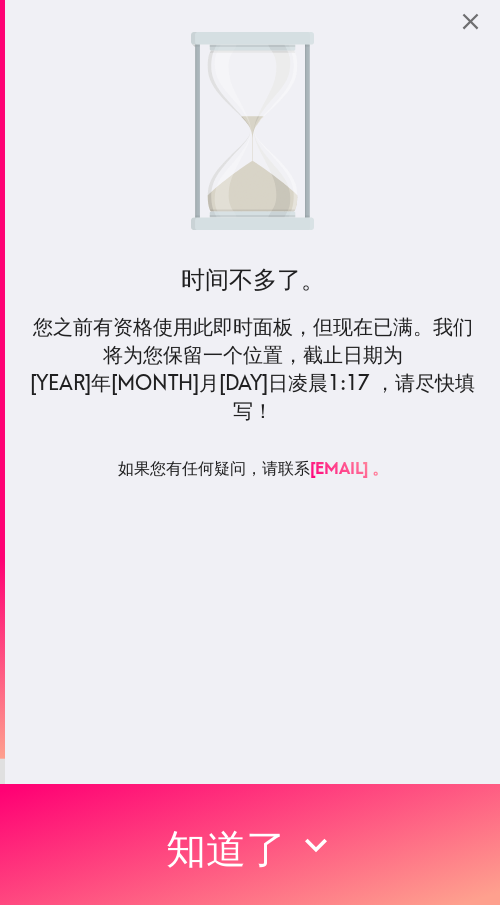 scroll, scrollTop: 0, scrollLeft: 0, axis: both 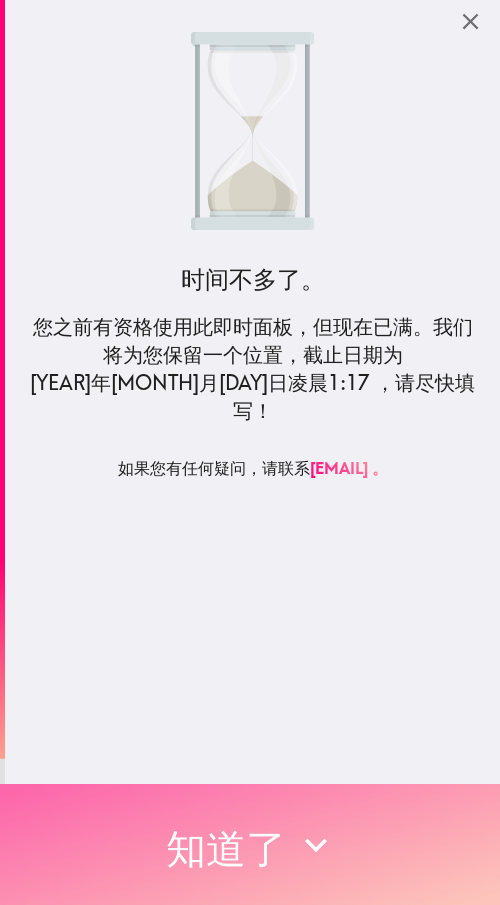 click on "知道了" at bounding box center [226, 848] 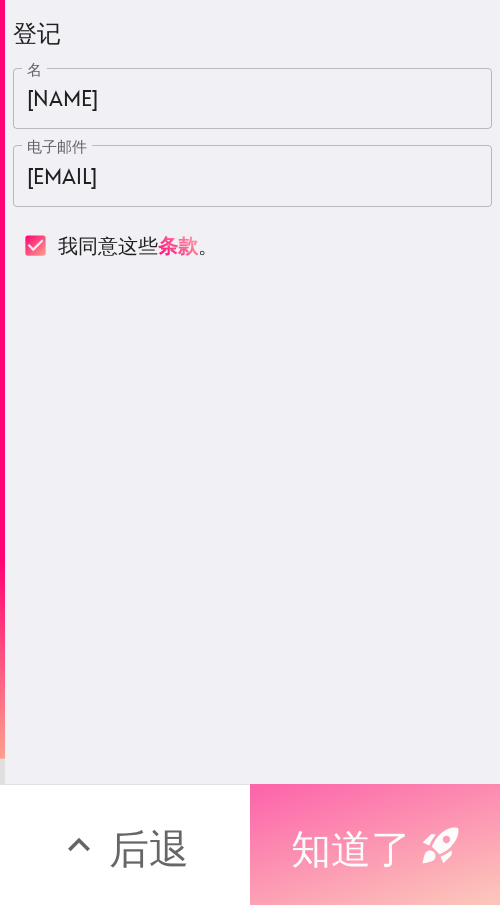 click on "知道了" at bounding box center [351, 848] 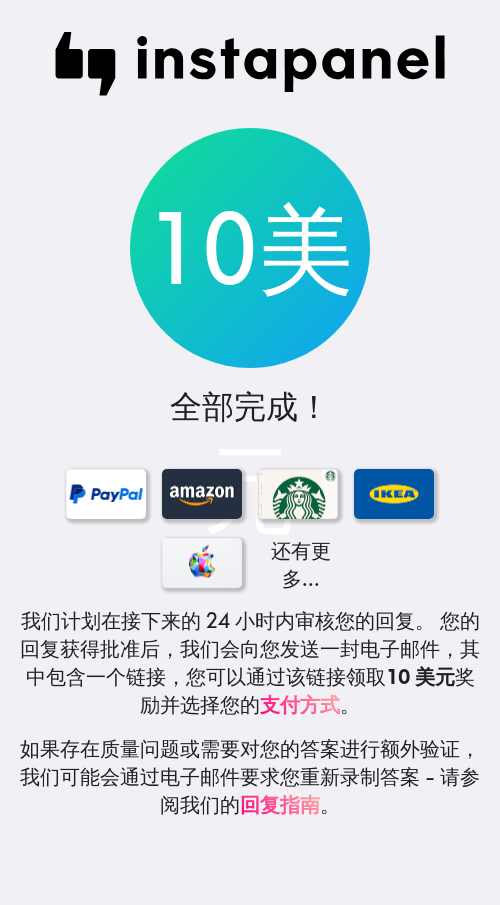 click on "10美元 全部完成！ 还有更多... 我们计划在接下来的 24 小时内审核您的回复。   您的回复获得批准后，我们会向您发送一封电子邮件，其中包含一个链接，您可以通过该链接领取 10 美元 奖励 并选择您的 支付方式 。 如果存在质量问题或需要对您的答案进行额外验证，我们可能会通过电子邮件要求您重新录制答案 - 请参阅我们的 回复指南 。" at bounding box center [250, 452] 